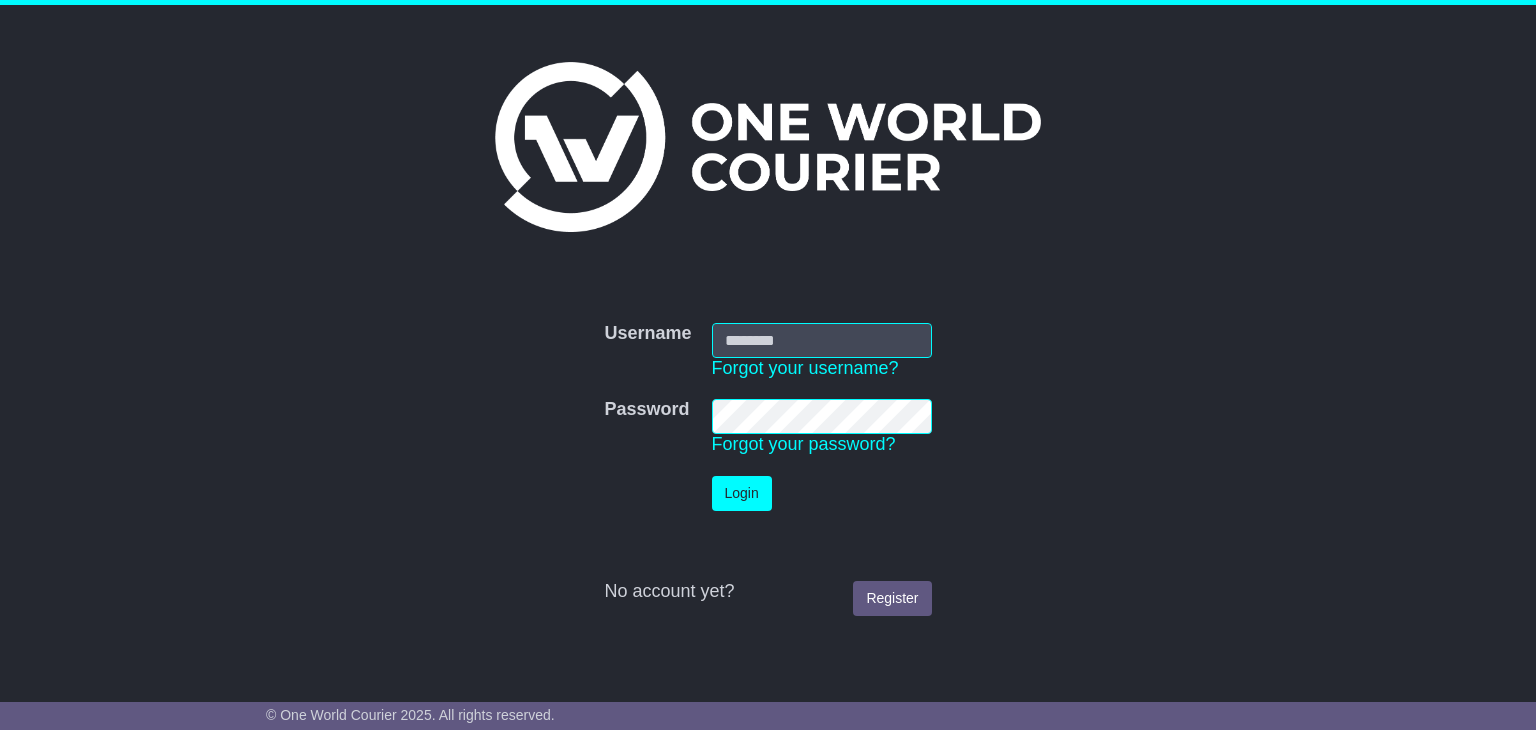 scroll, scrollTop: 0, scrollLeft: 0, axis: both 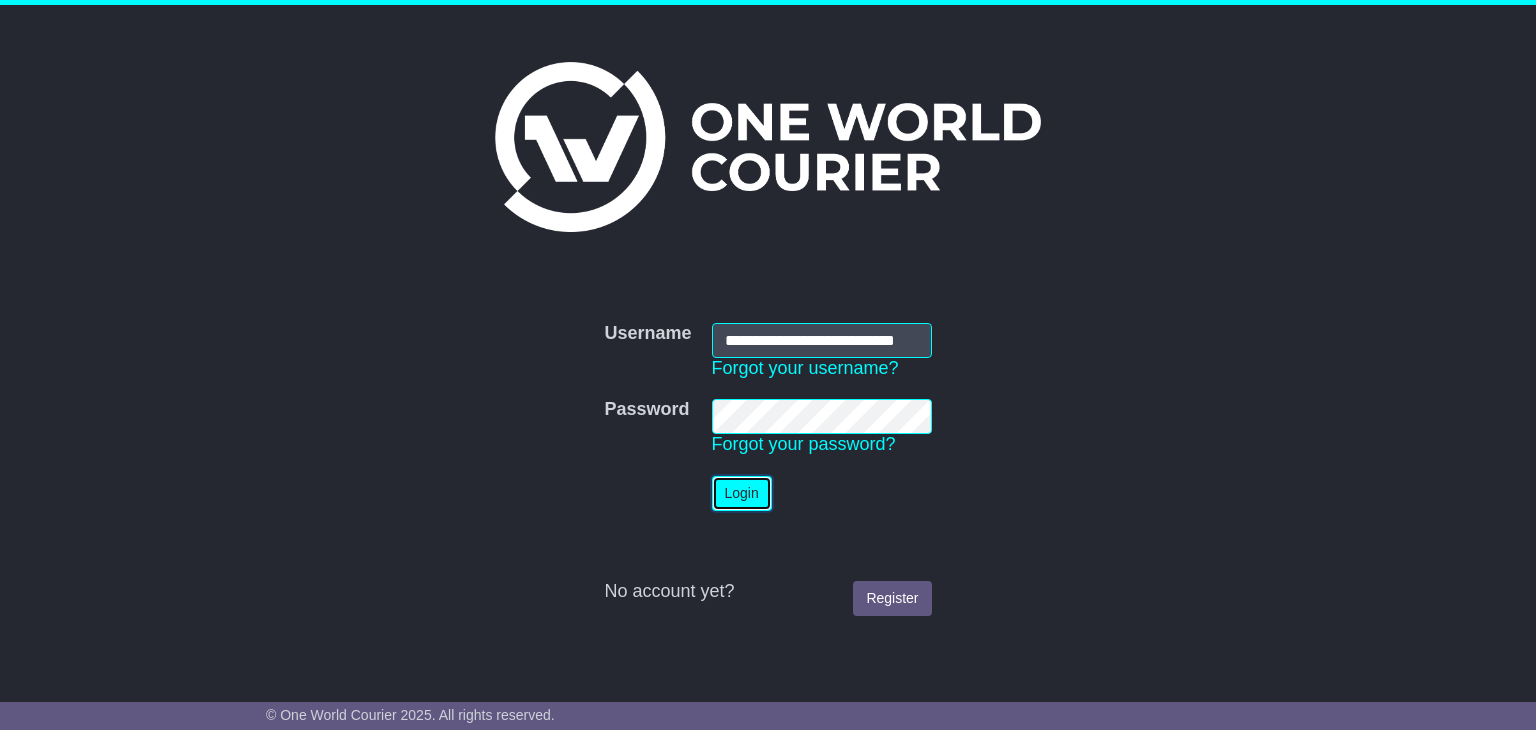 click on "Login" at bounding box center (742, 493) 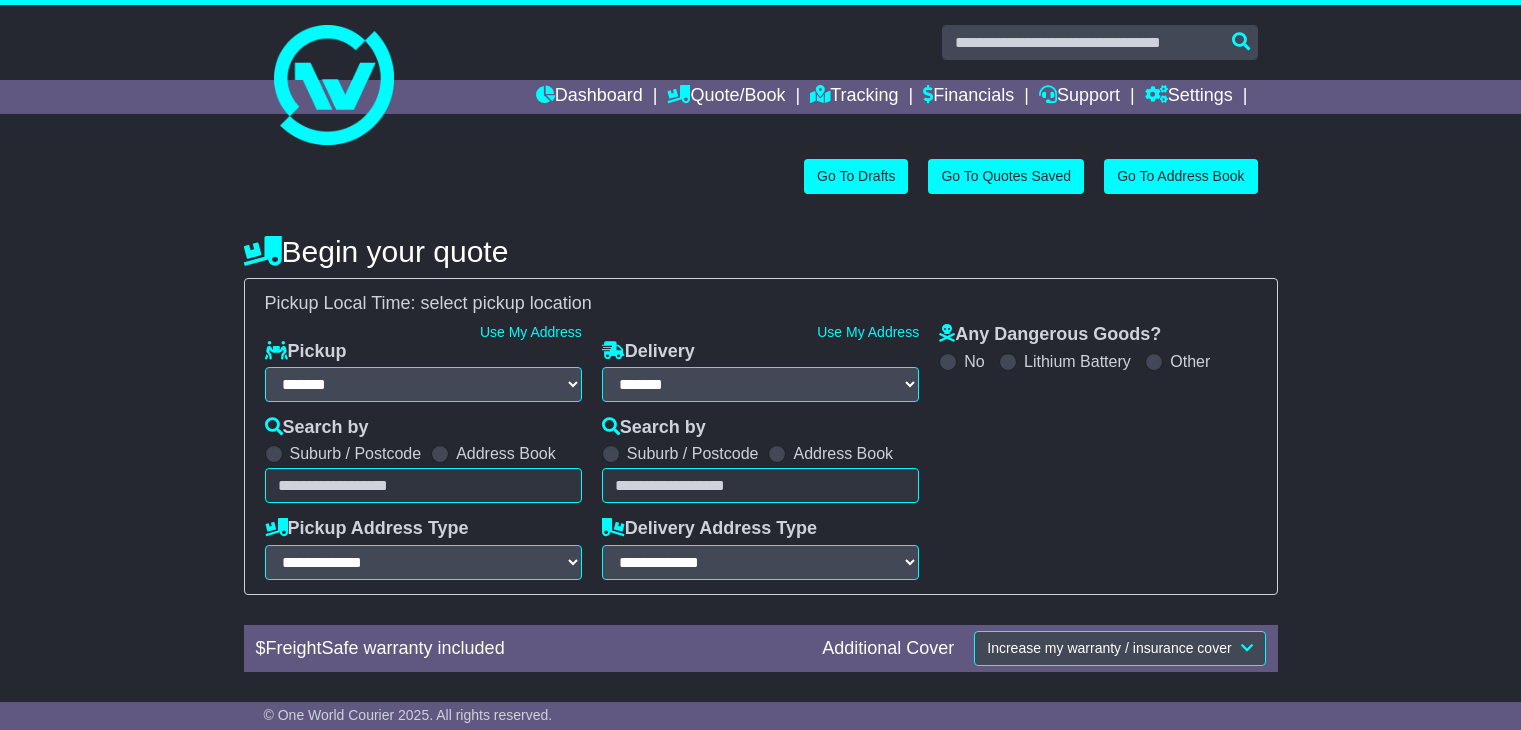 select on "**" 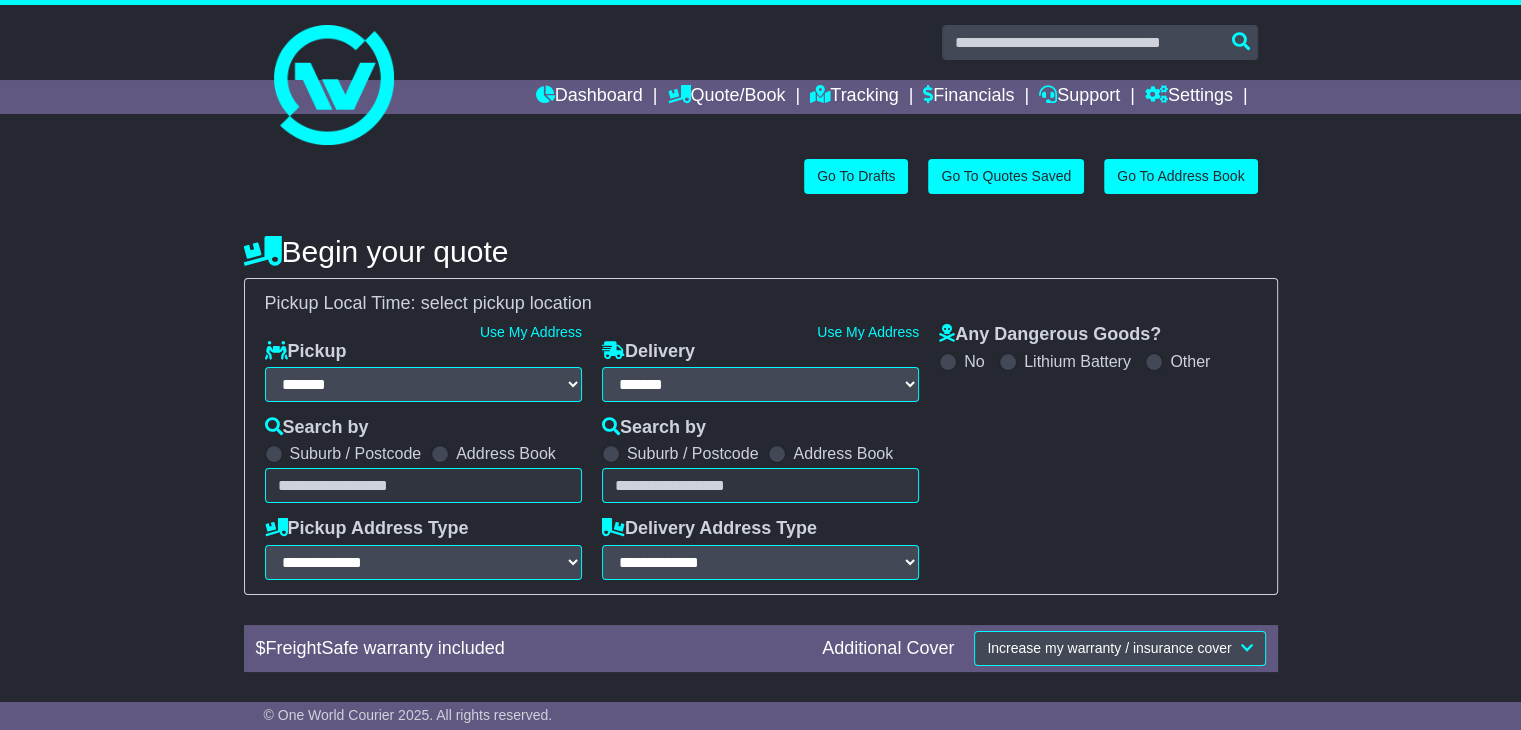 scroll, scrollTop: 0, scrollLeft: 0, axis: both 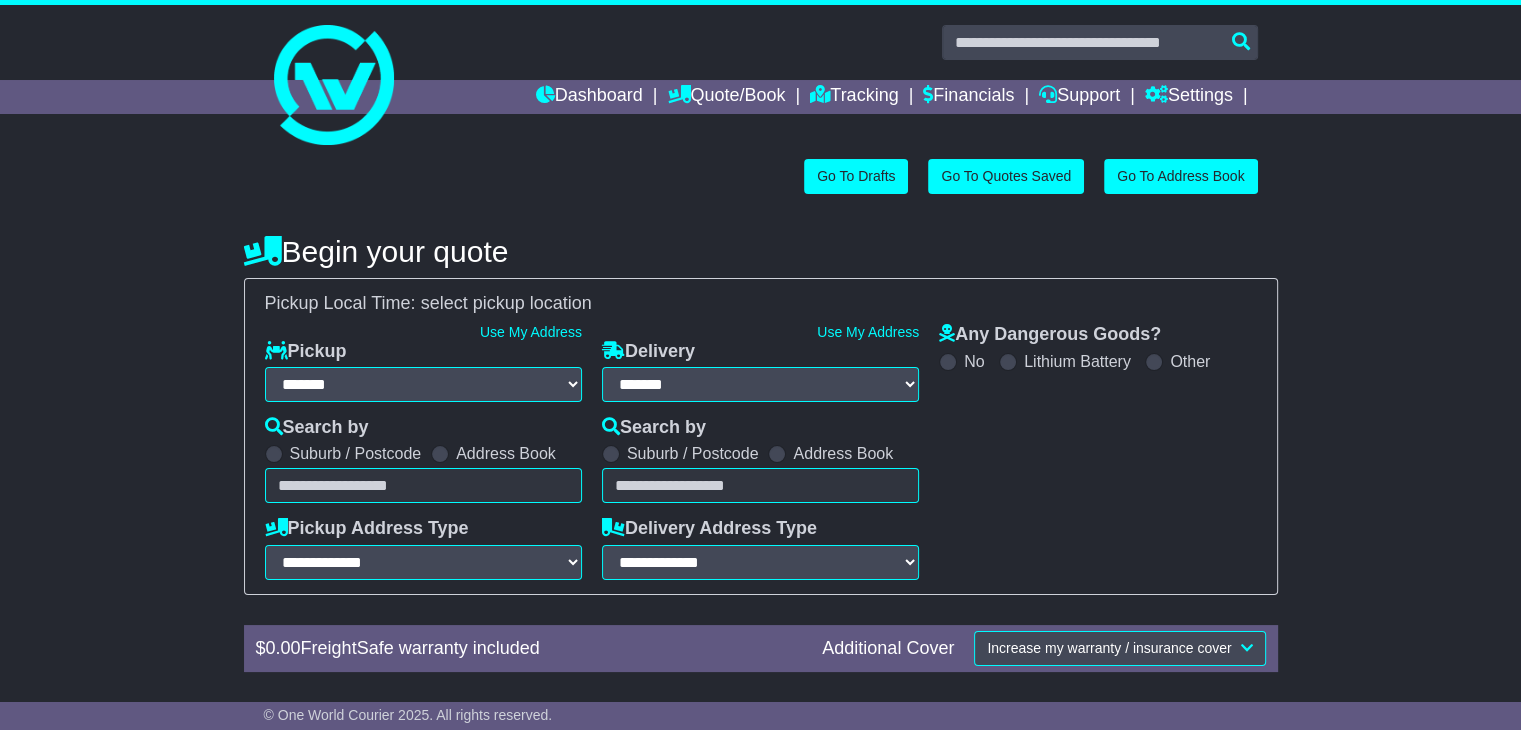 click at bounding box center [423, 485] 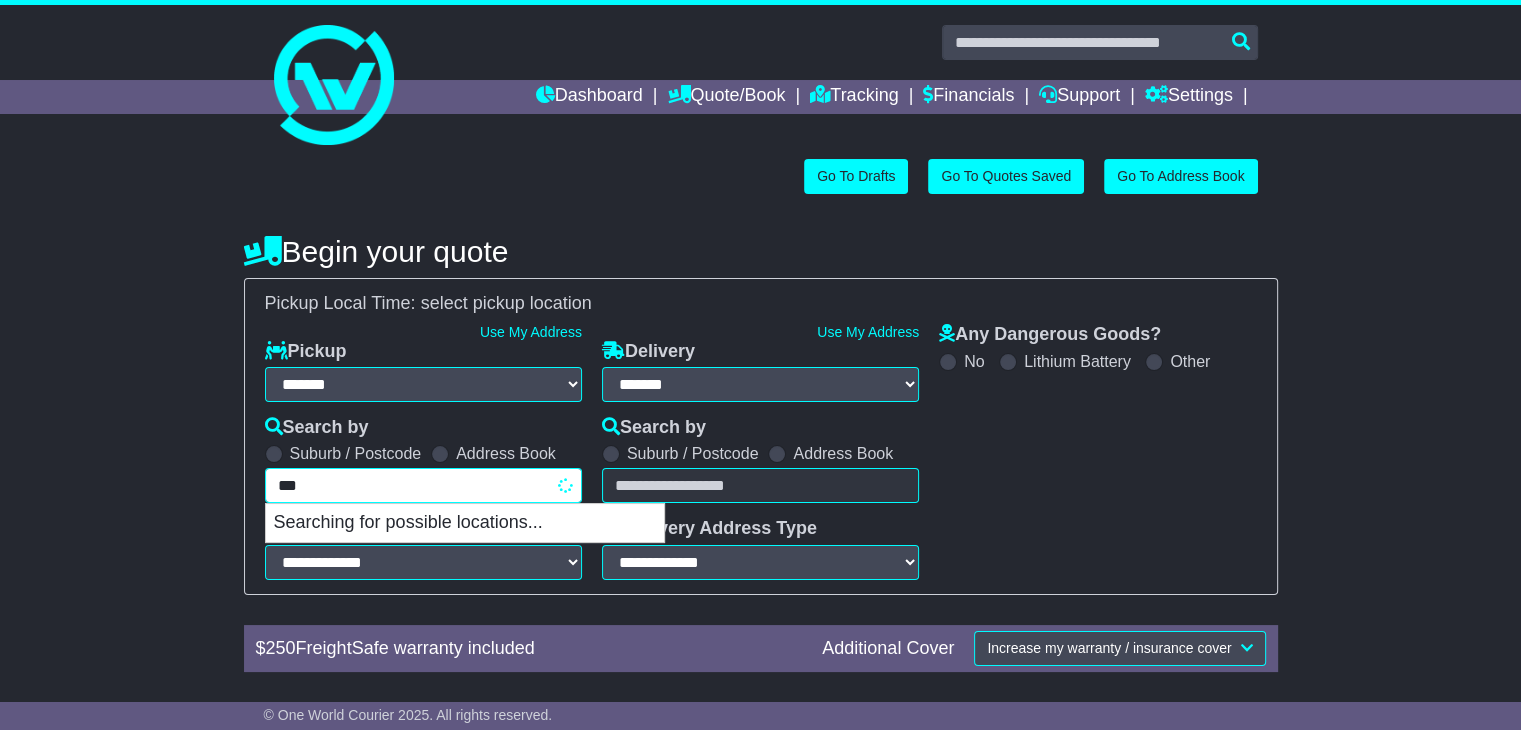 type on "****" 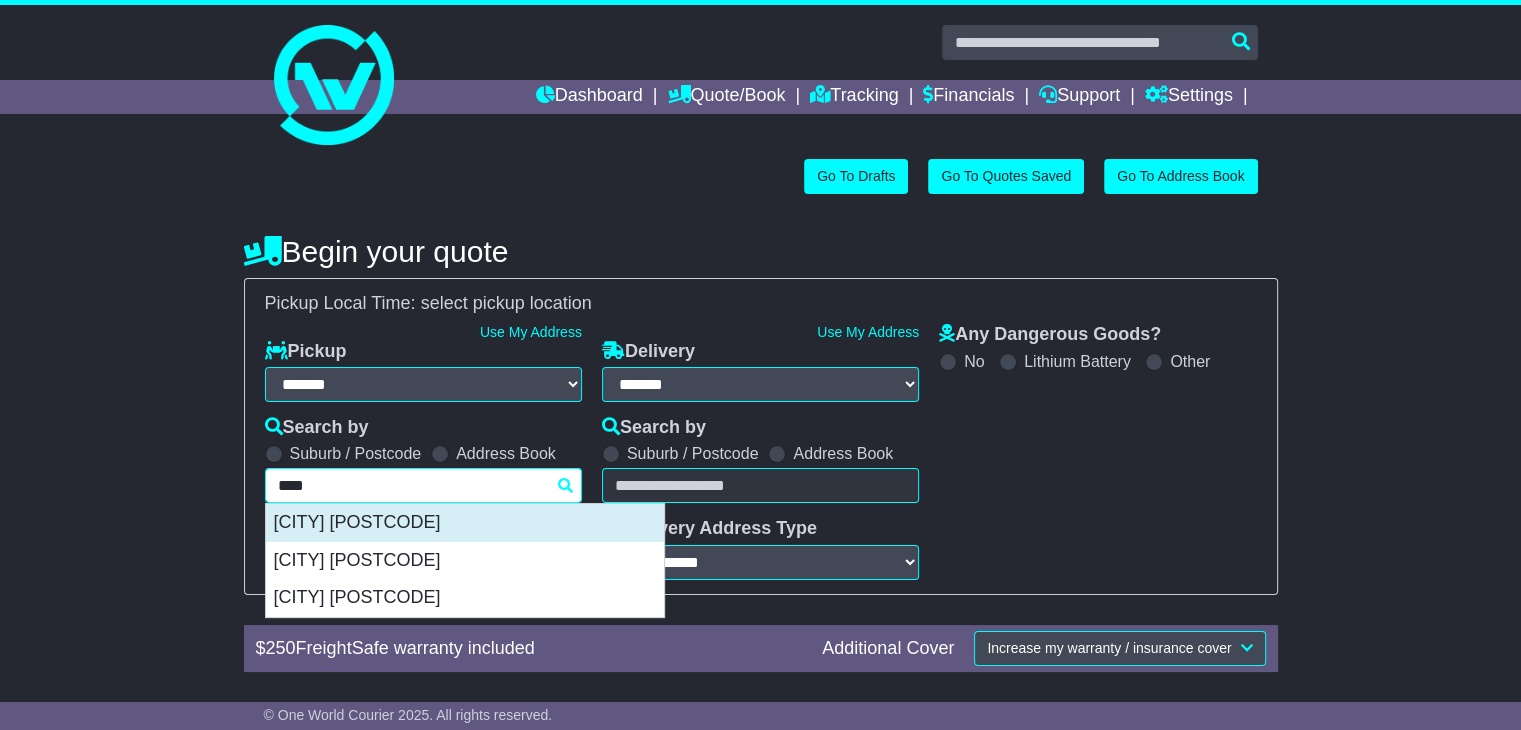 click on "[CITY] [POSTCODE]" at bounding box center (465, 523) 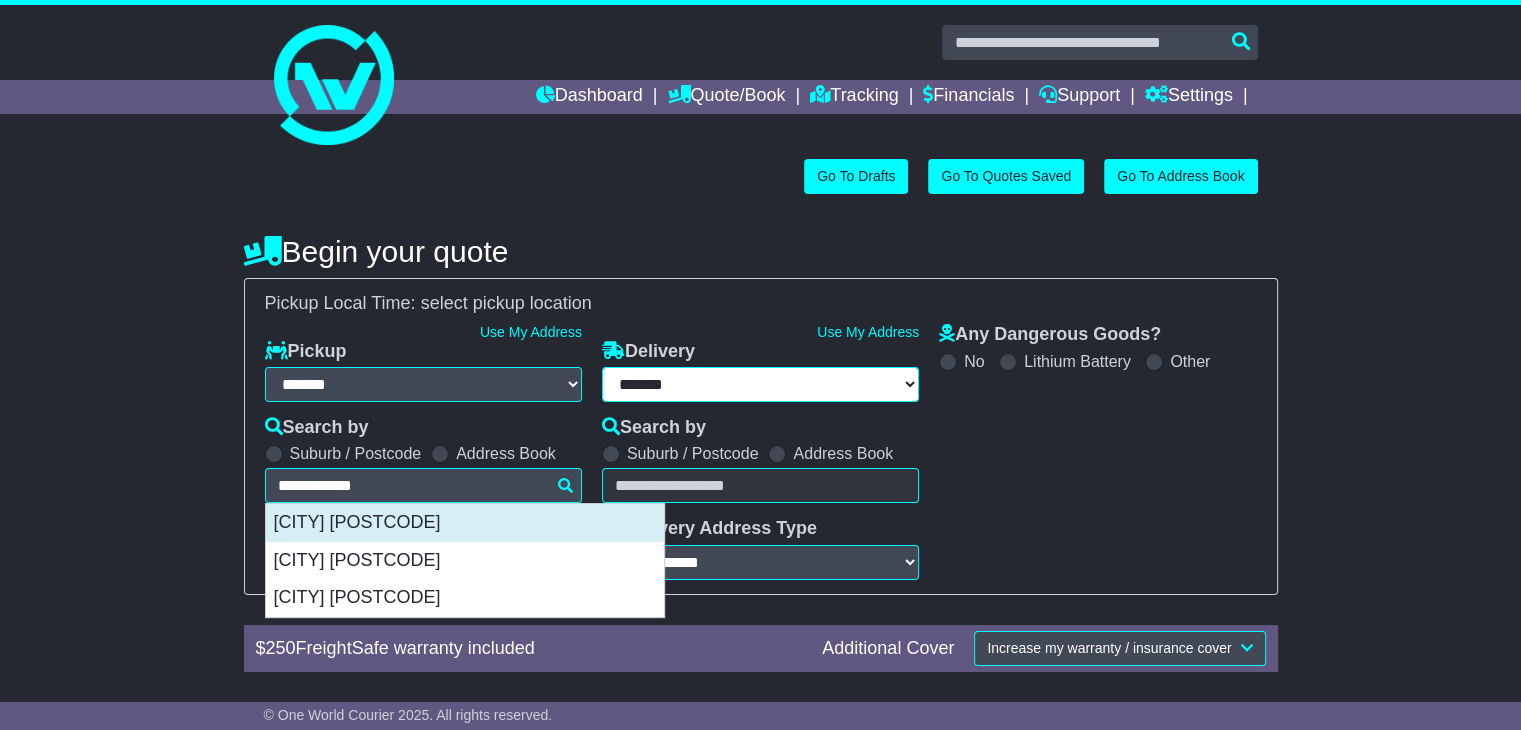 type on "**********" 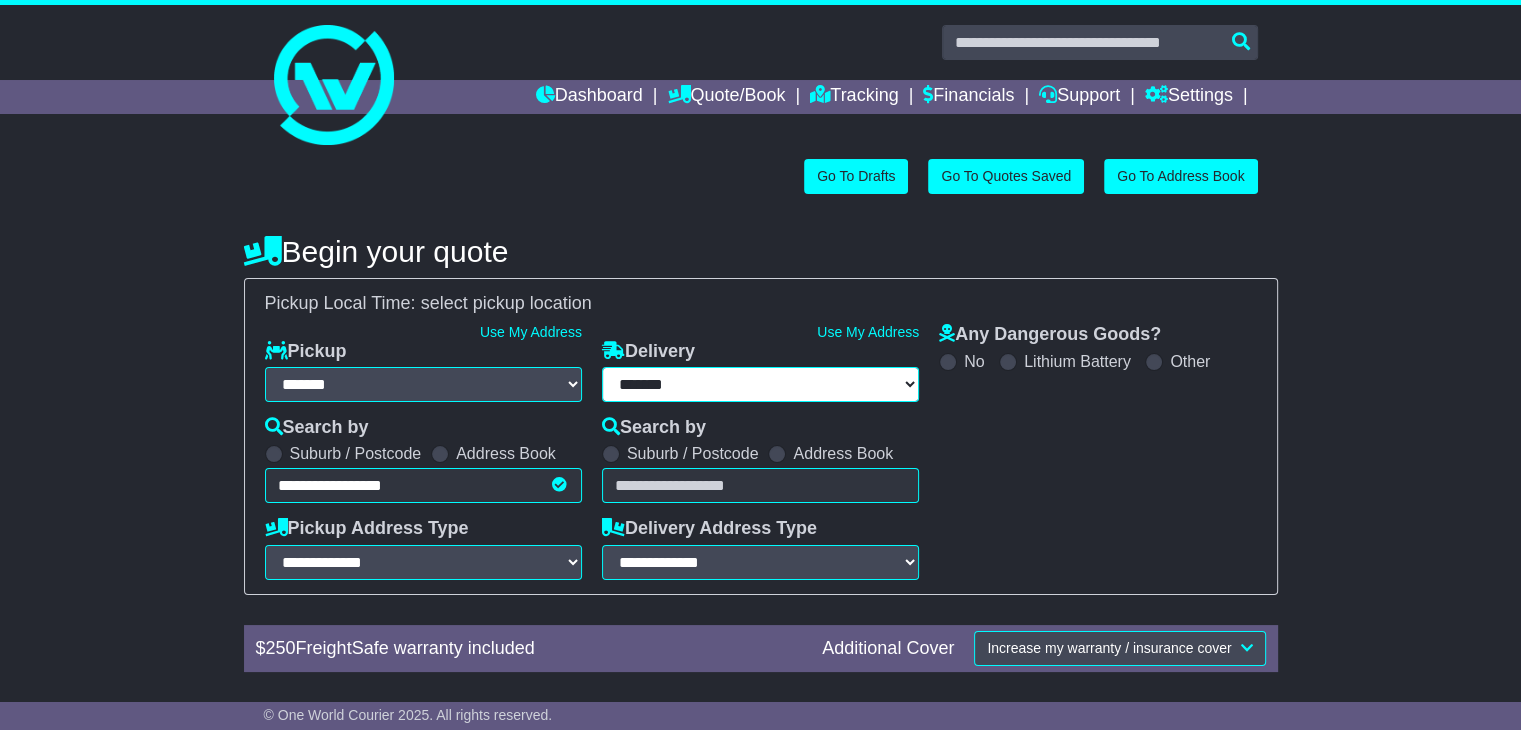 type on "**********" 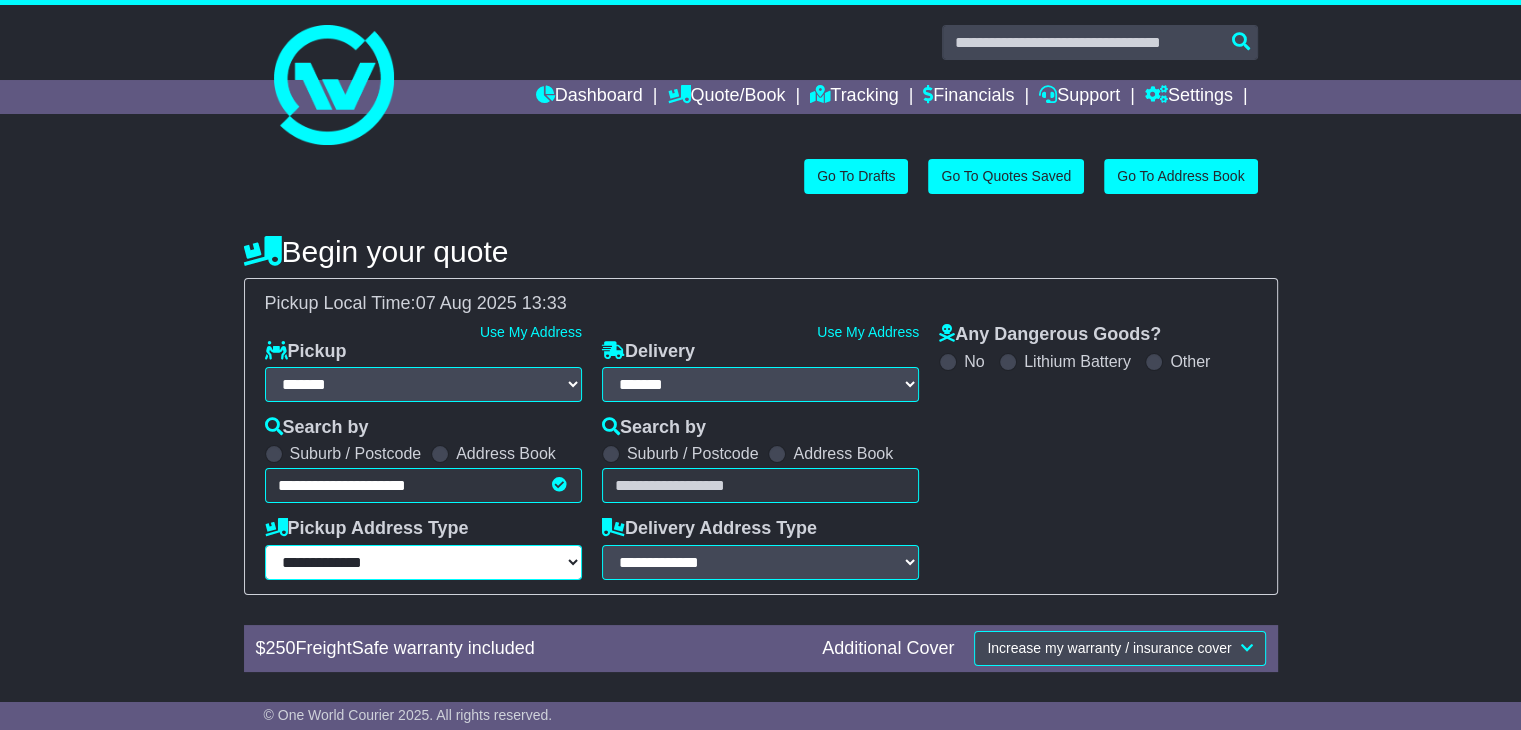 drag, startPoint x: 414, startPoint y: 567, endPoint x: 413, endPoint y: 577, distance: 10.049875 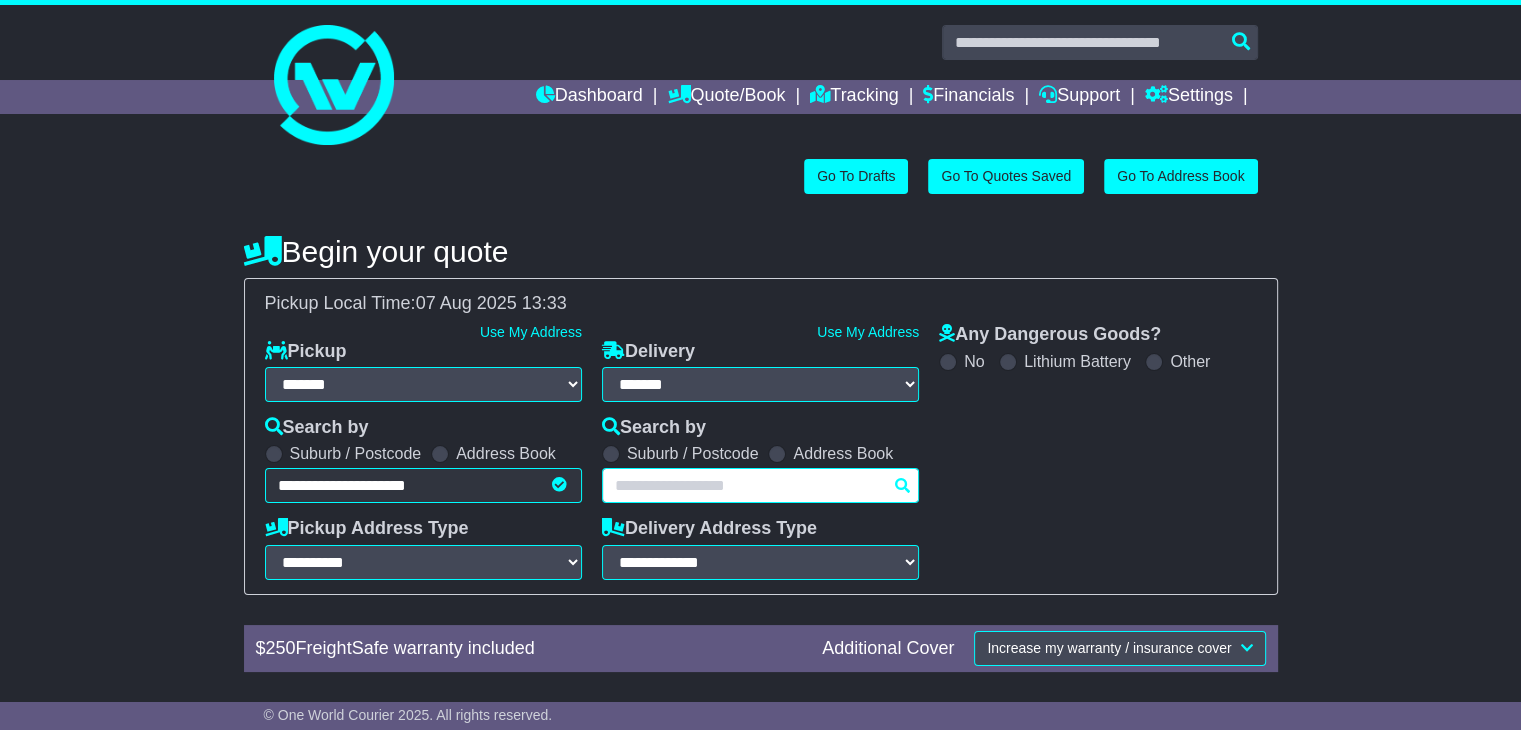 click at bounding box center [760, 485] 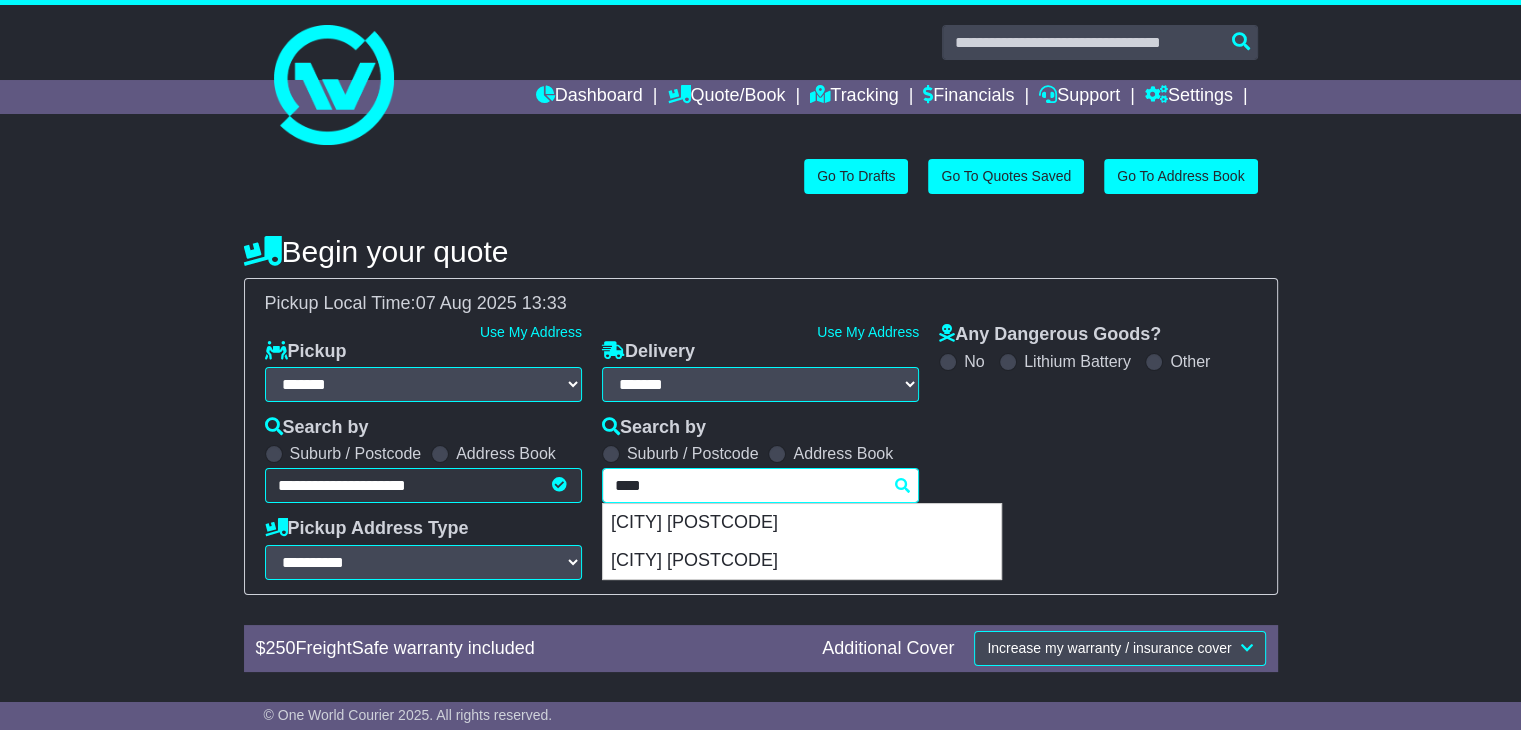 drag, startPoint x: 740, startPoint y: 473, endPoint x: 519, endPoint y: 480, distance: 221.11082 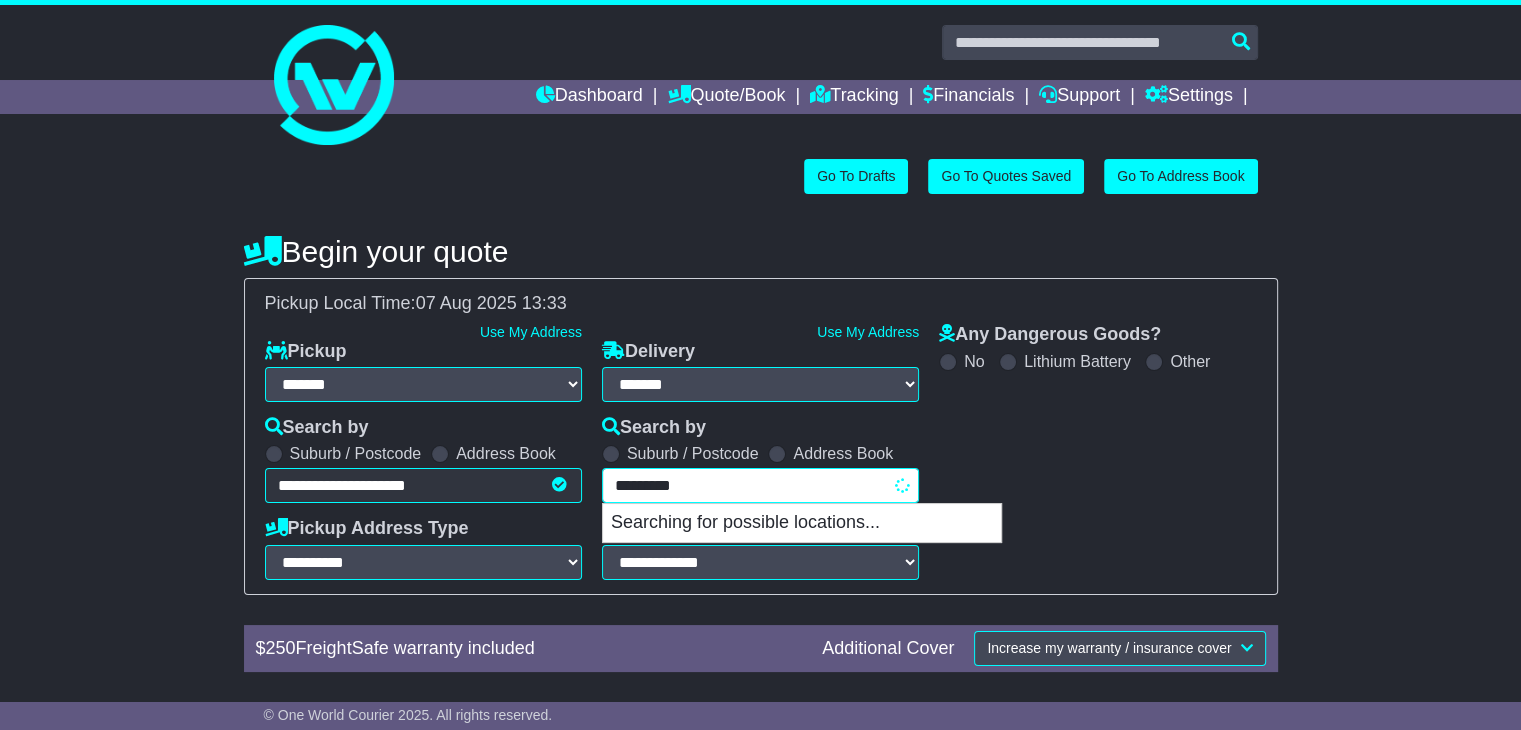 type on "**********" 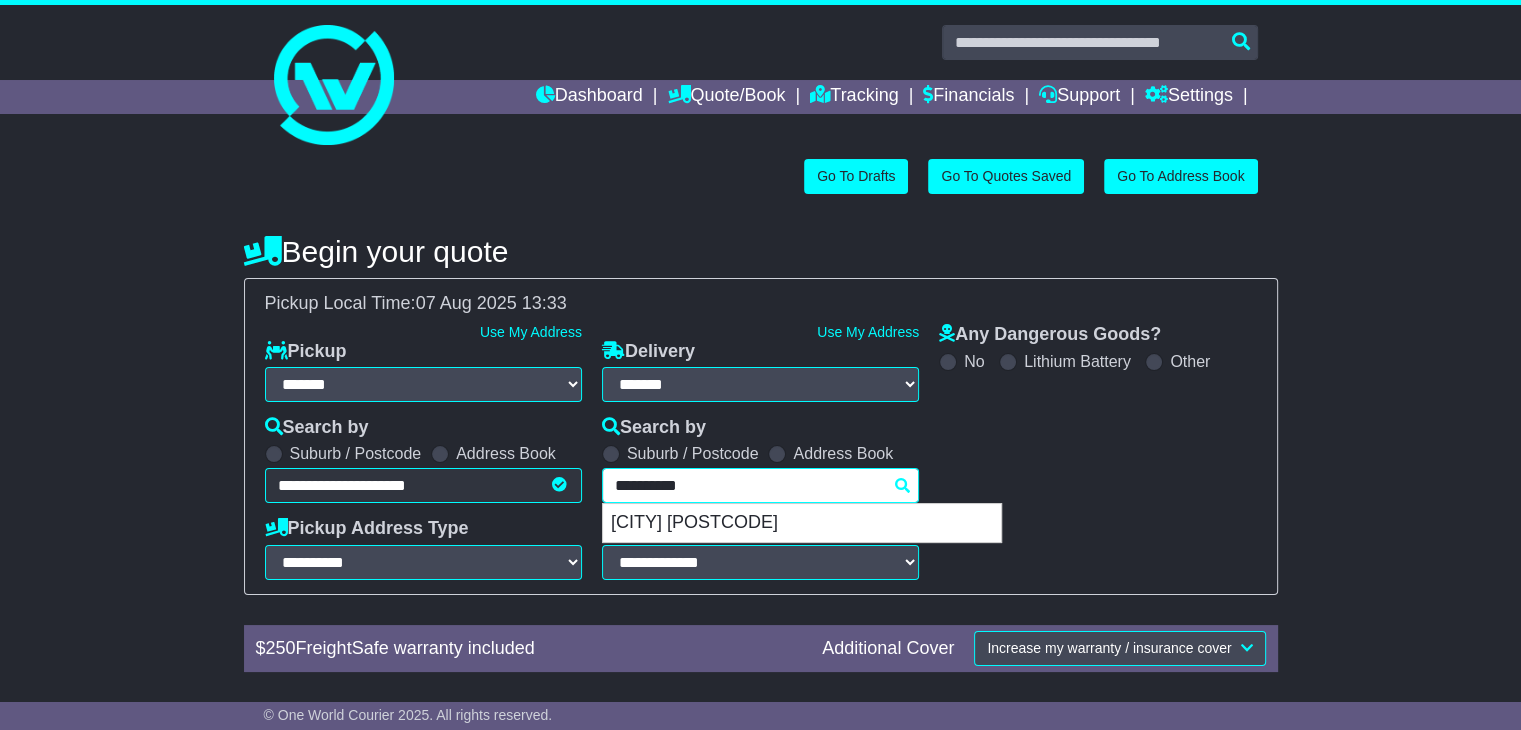 click on "DOUBLE BAY 2028" at bounding box center [802, 523] 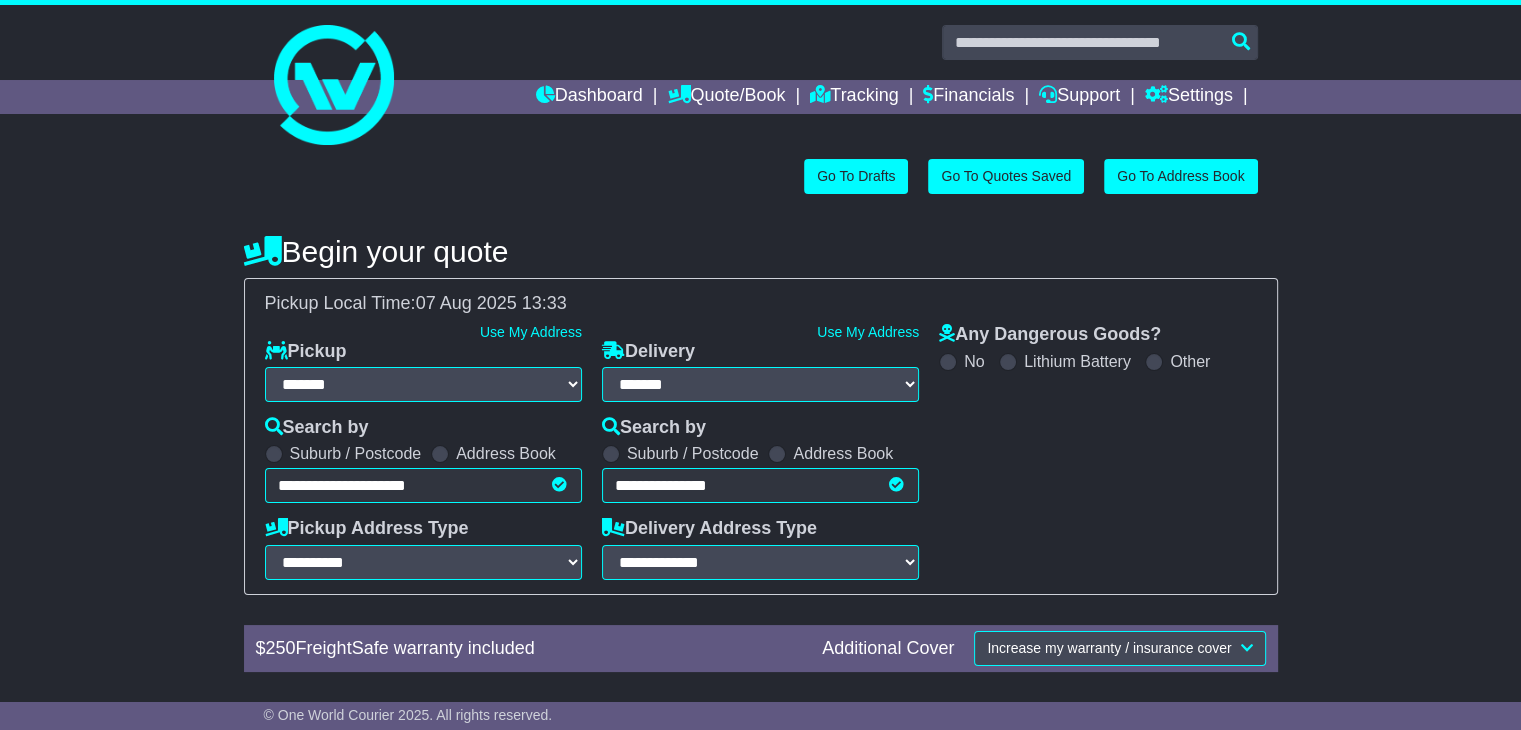 type on "**********" 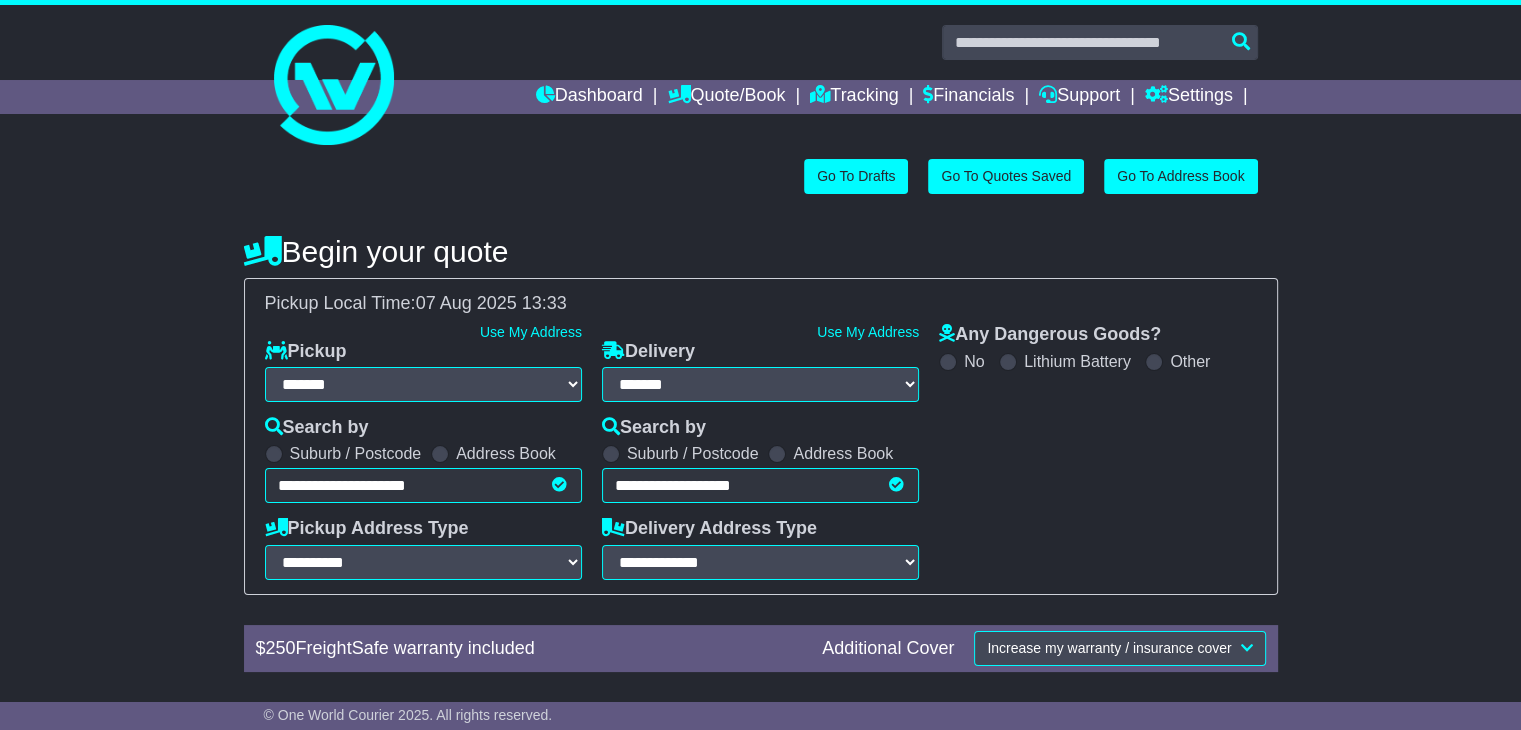 click on "**********" at bounding box center [761, 436] 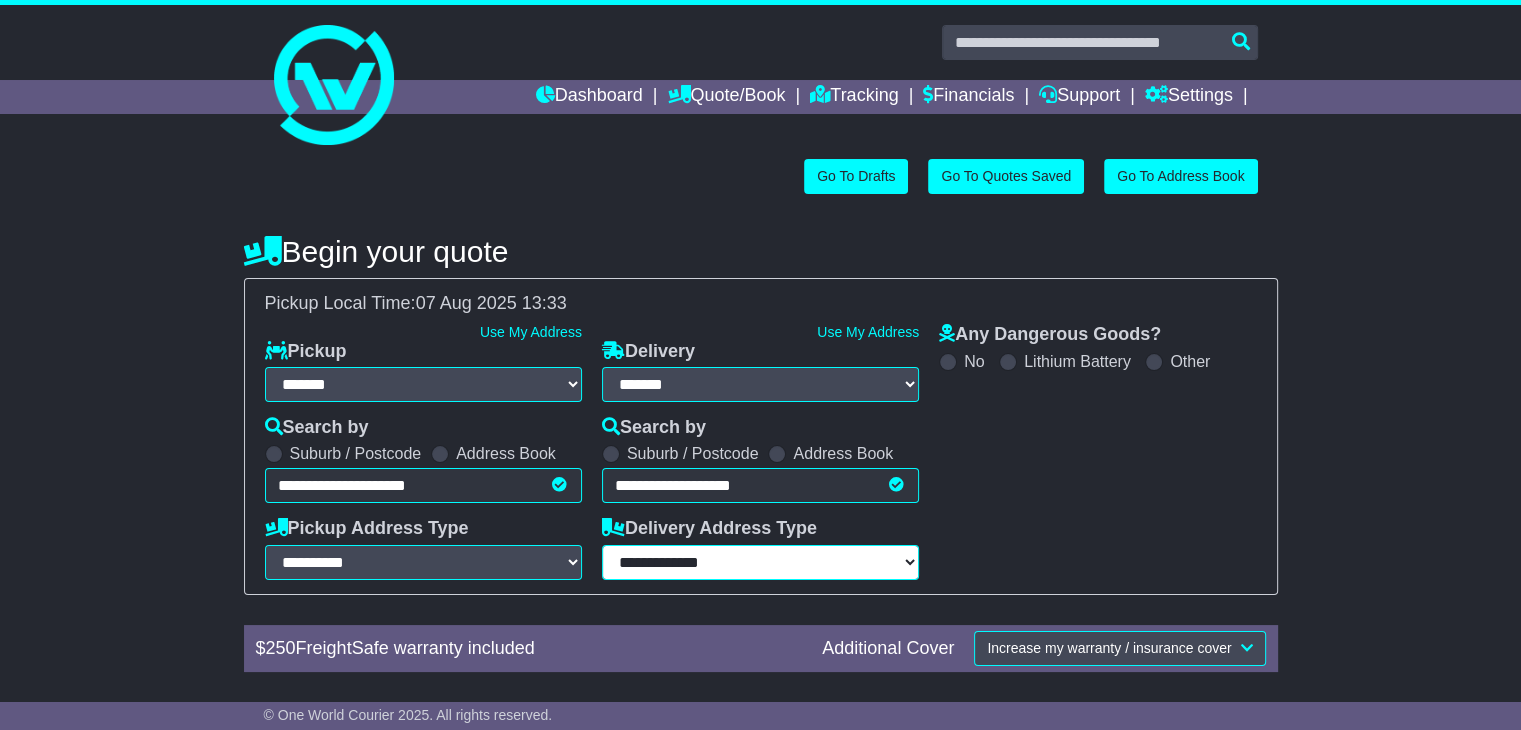 click on "**********" at bounding box center (760, 562) 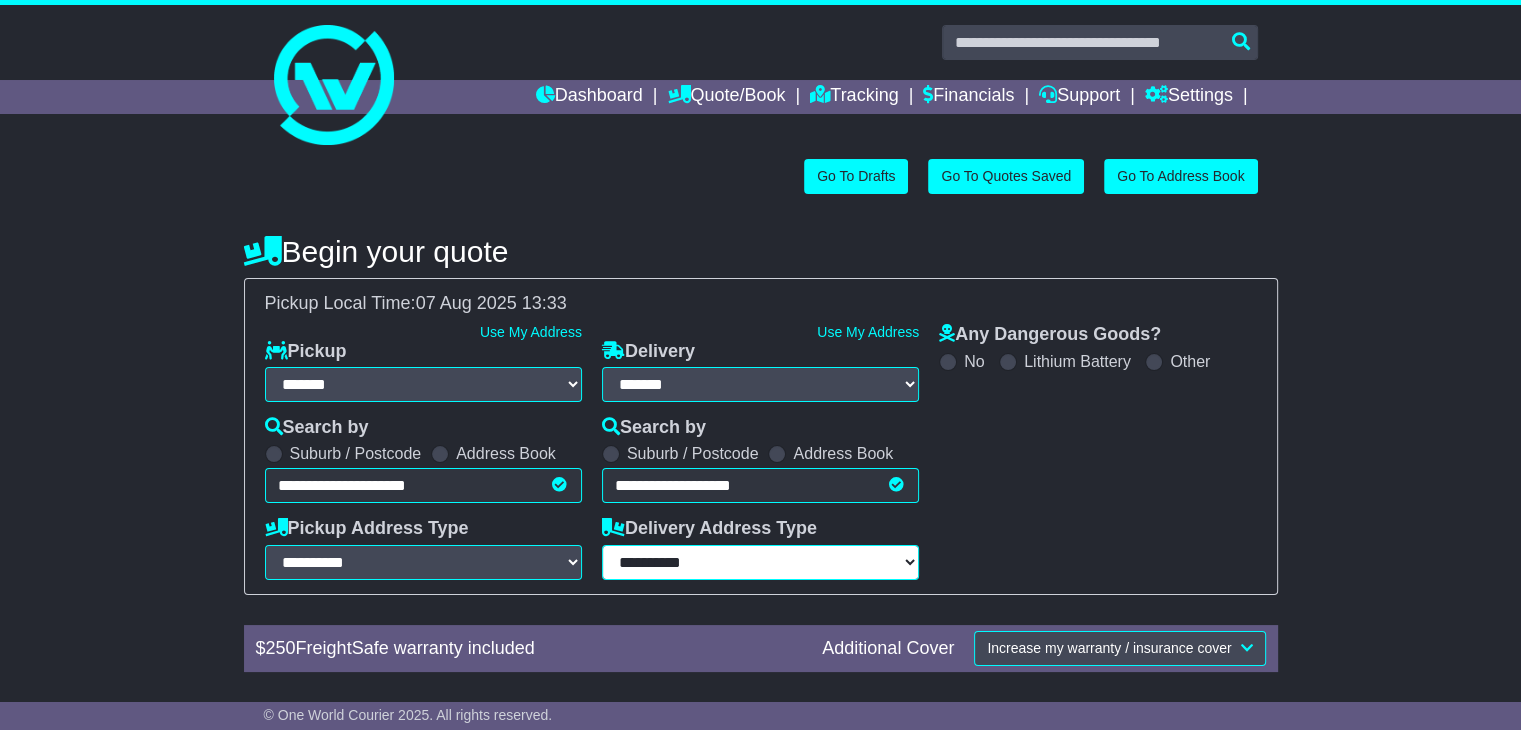 click on "**********" at bounding box center (760, 562) 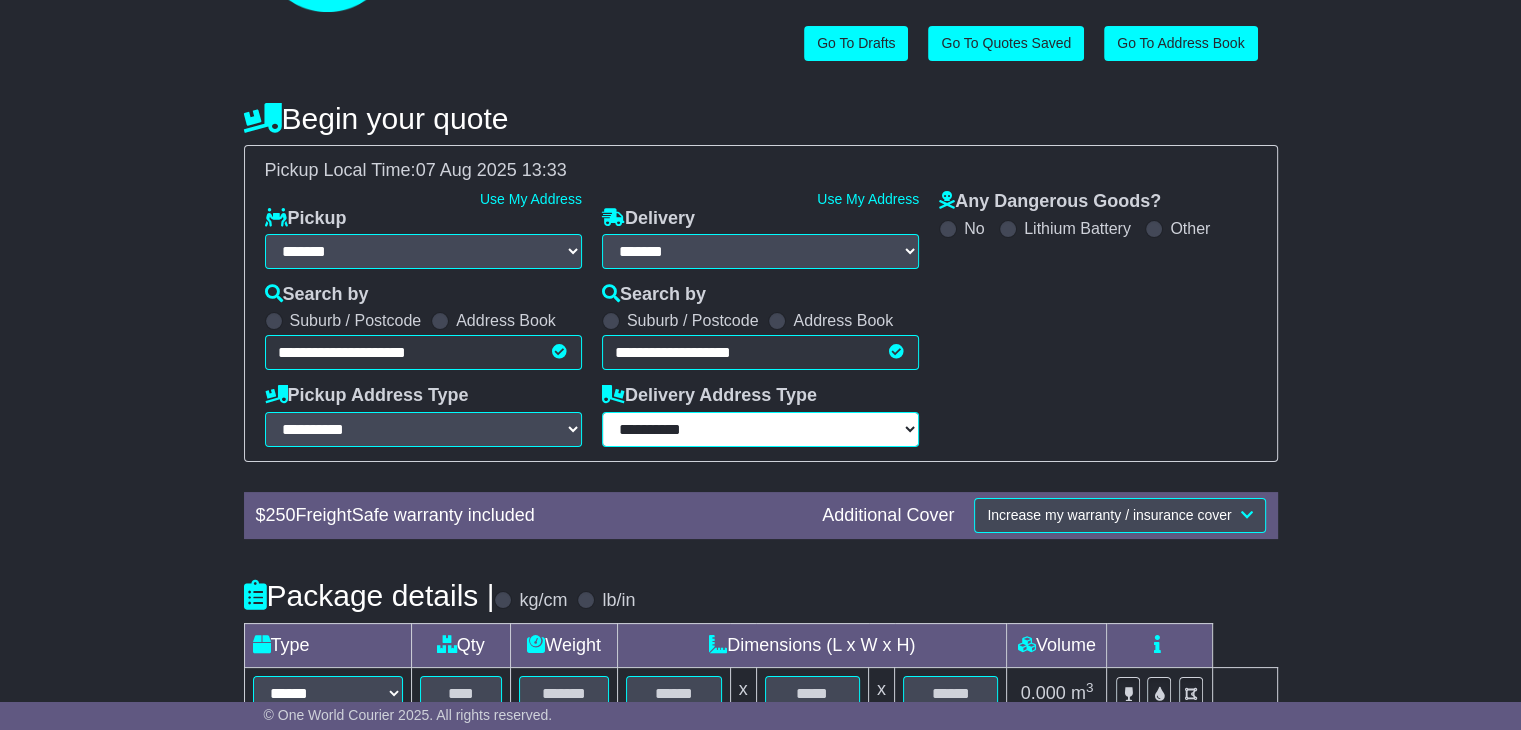 scroll, scrollTop: 280, scrollLeft: 0, axis: vertical 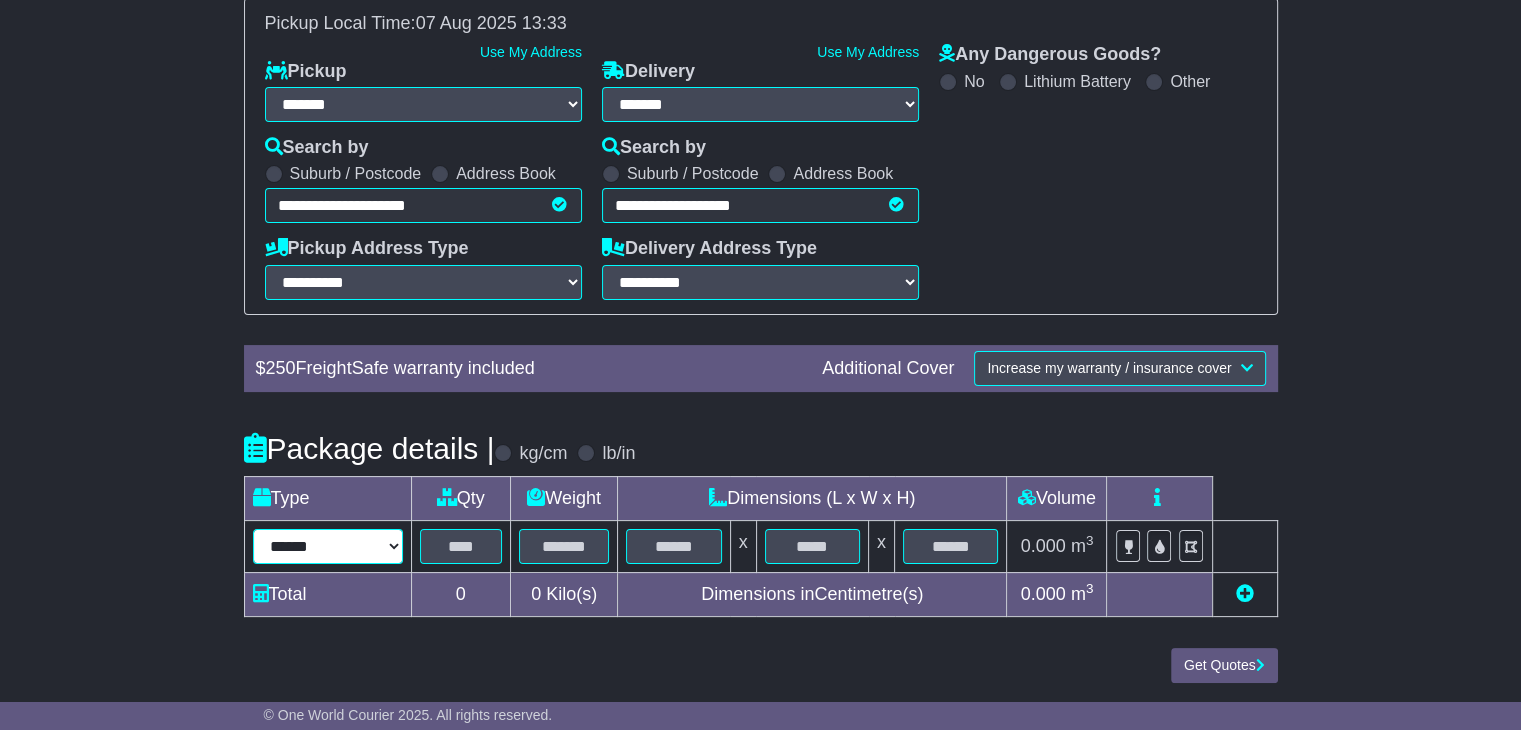 click on "****** ****** *** ******** ***** **** **** ****** *** *******" at bounding box center (328, 546) 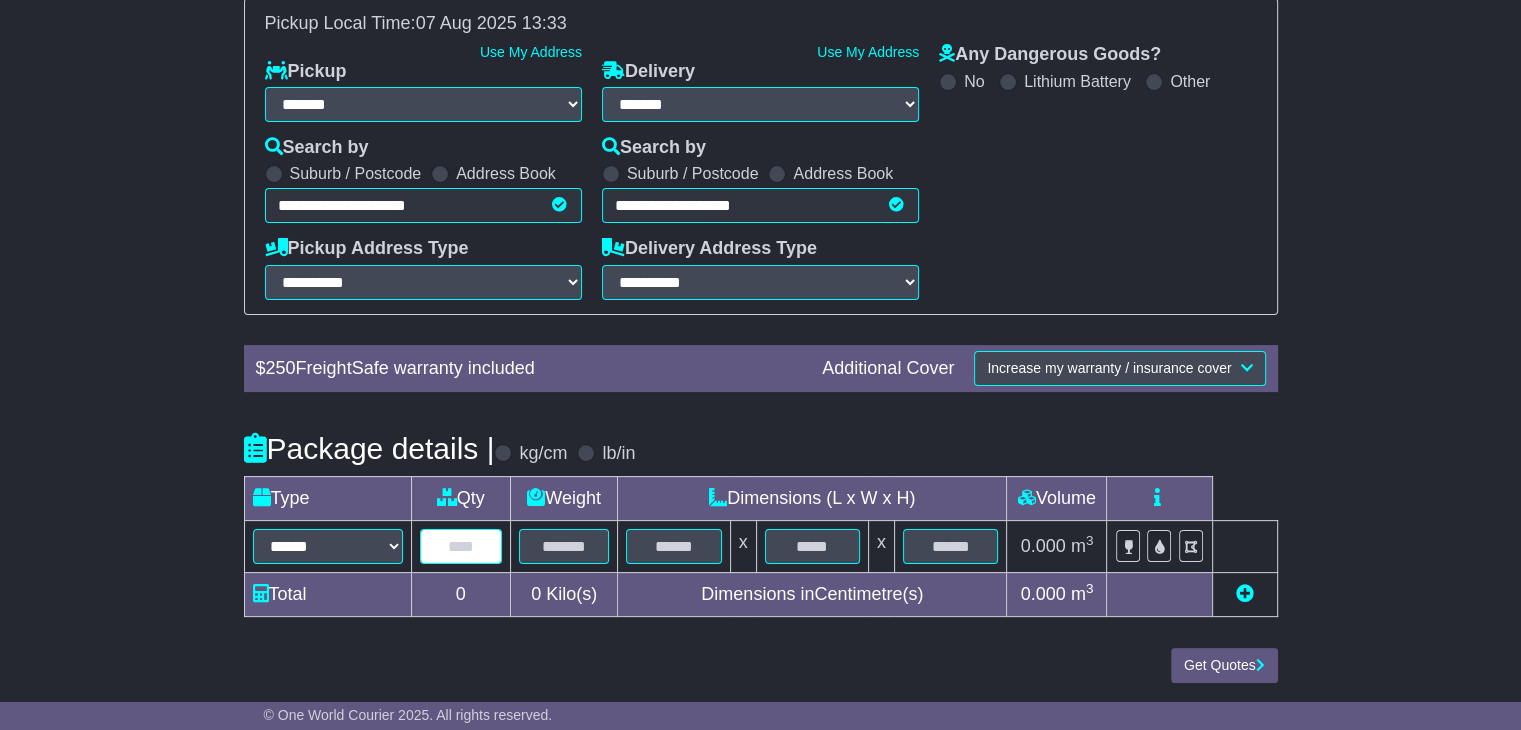click at bounding box center (461, 546) 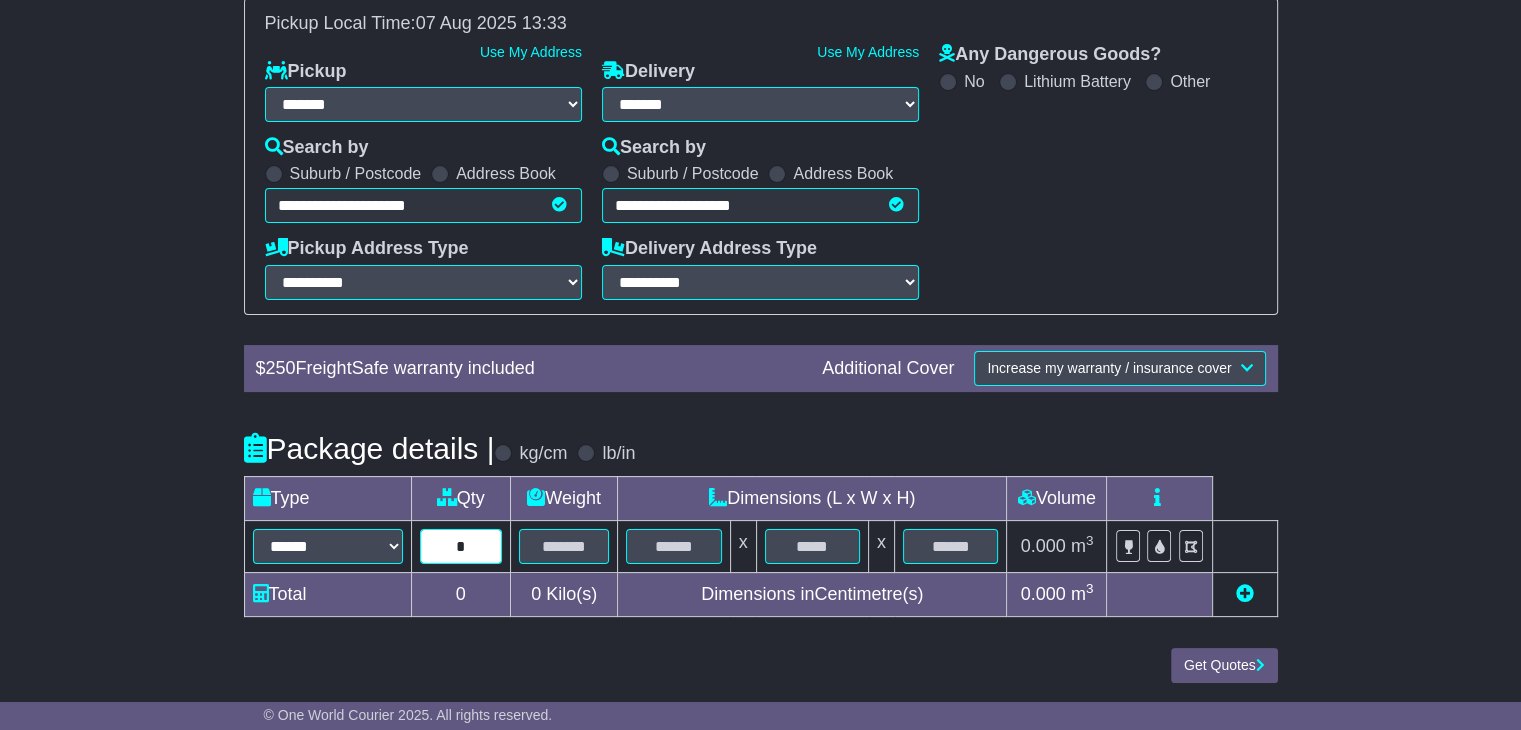 type on "*" 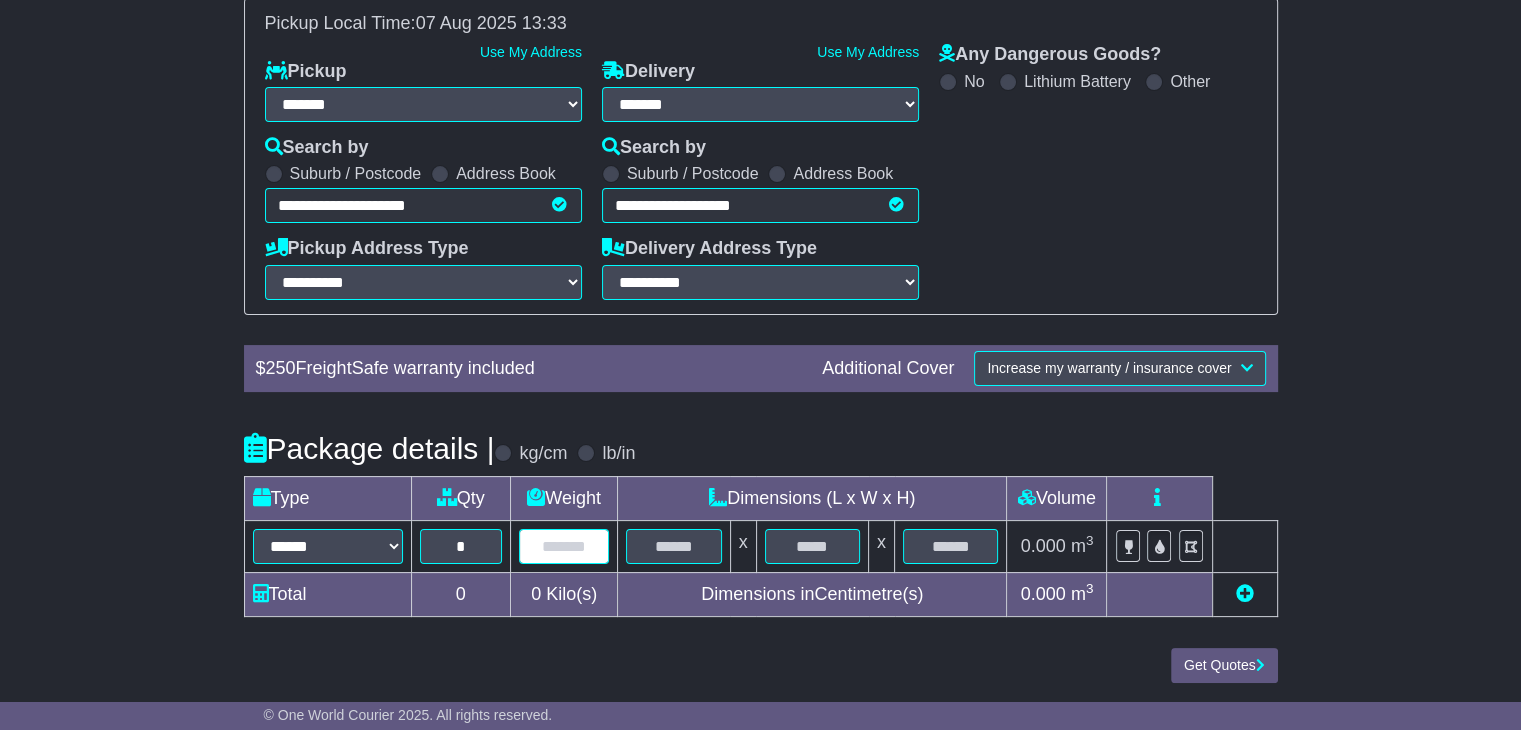 click at bounding box center [564, 546] 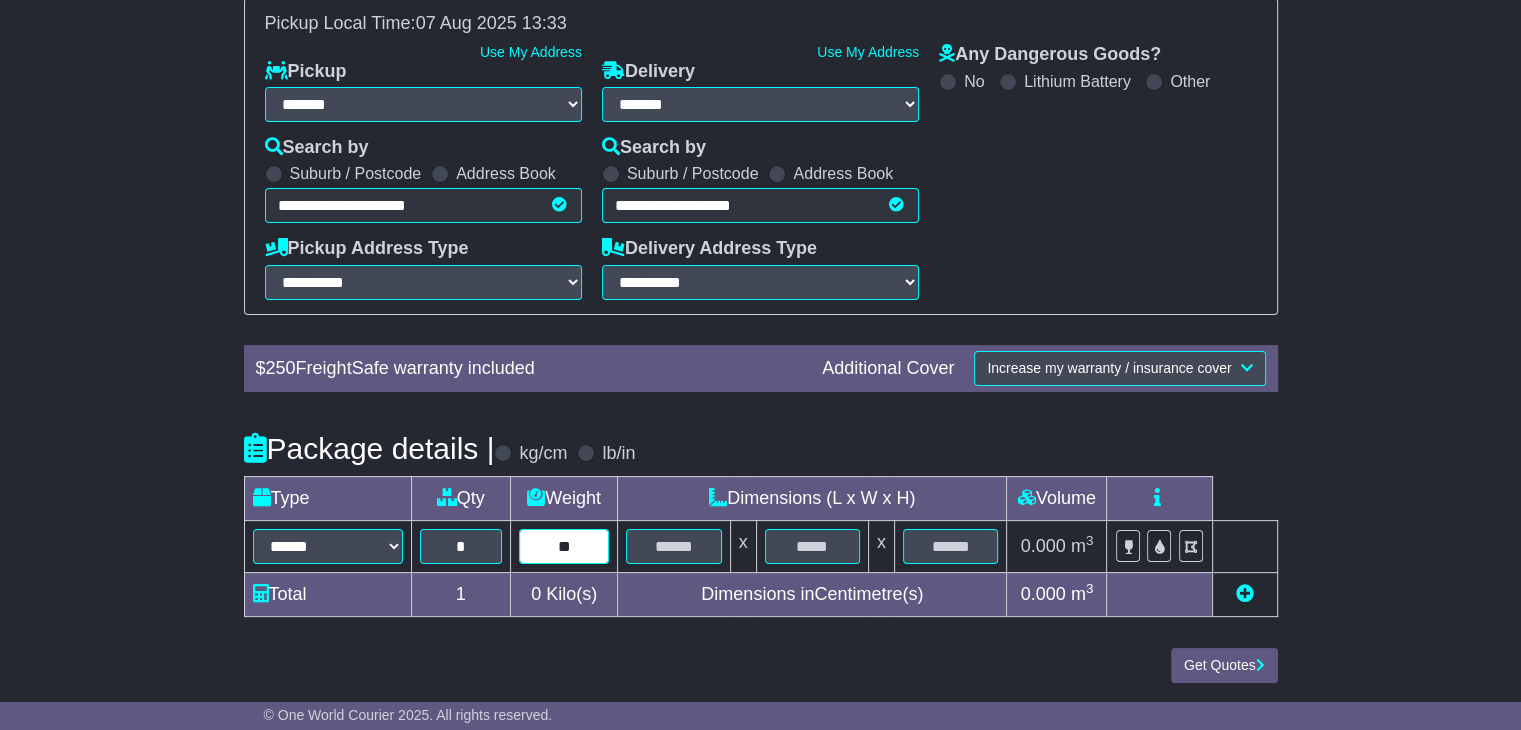 type on "**" 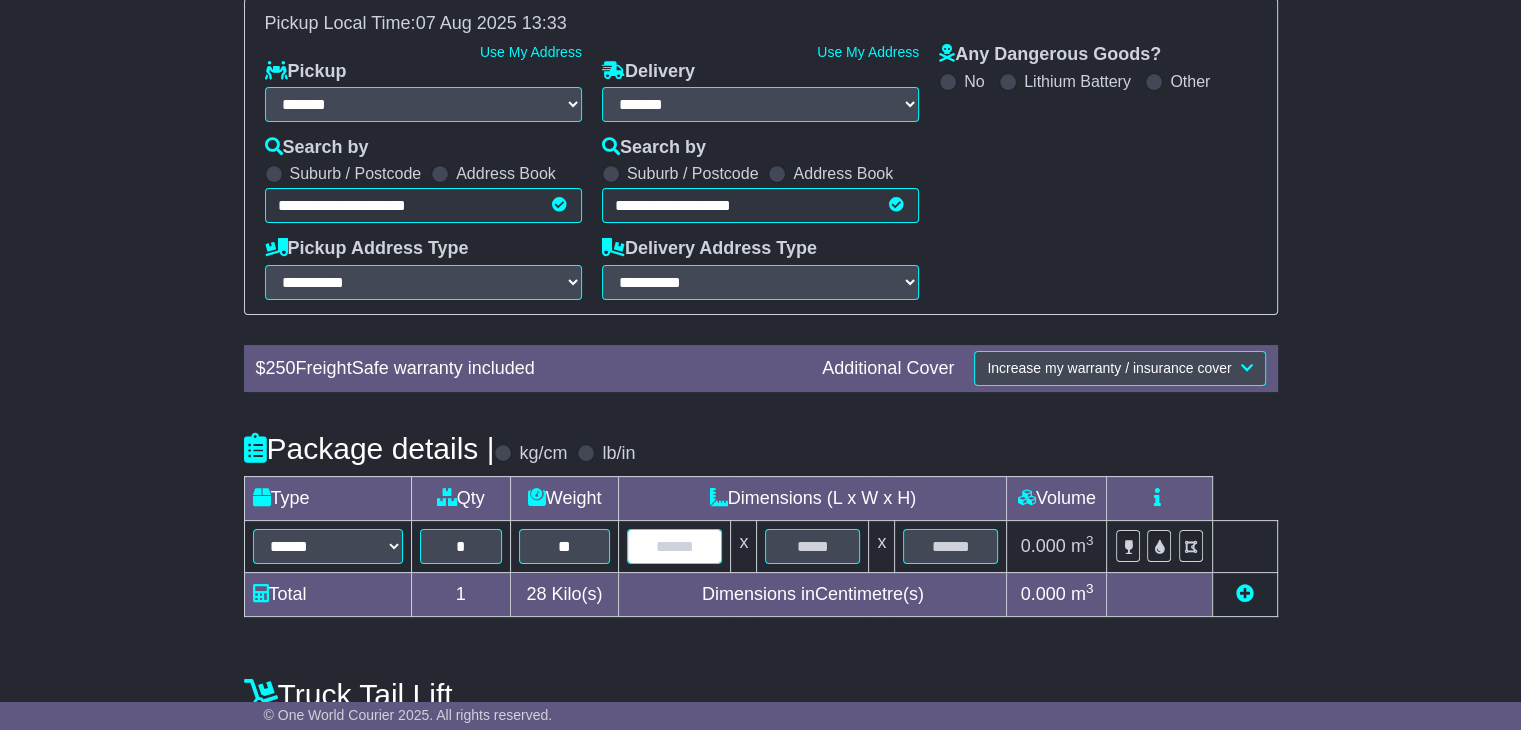 click at bounding box center (674, 546) 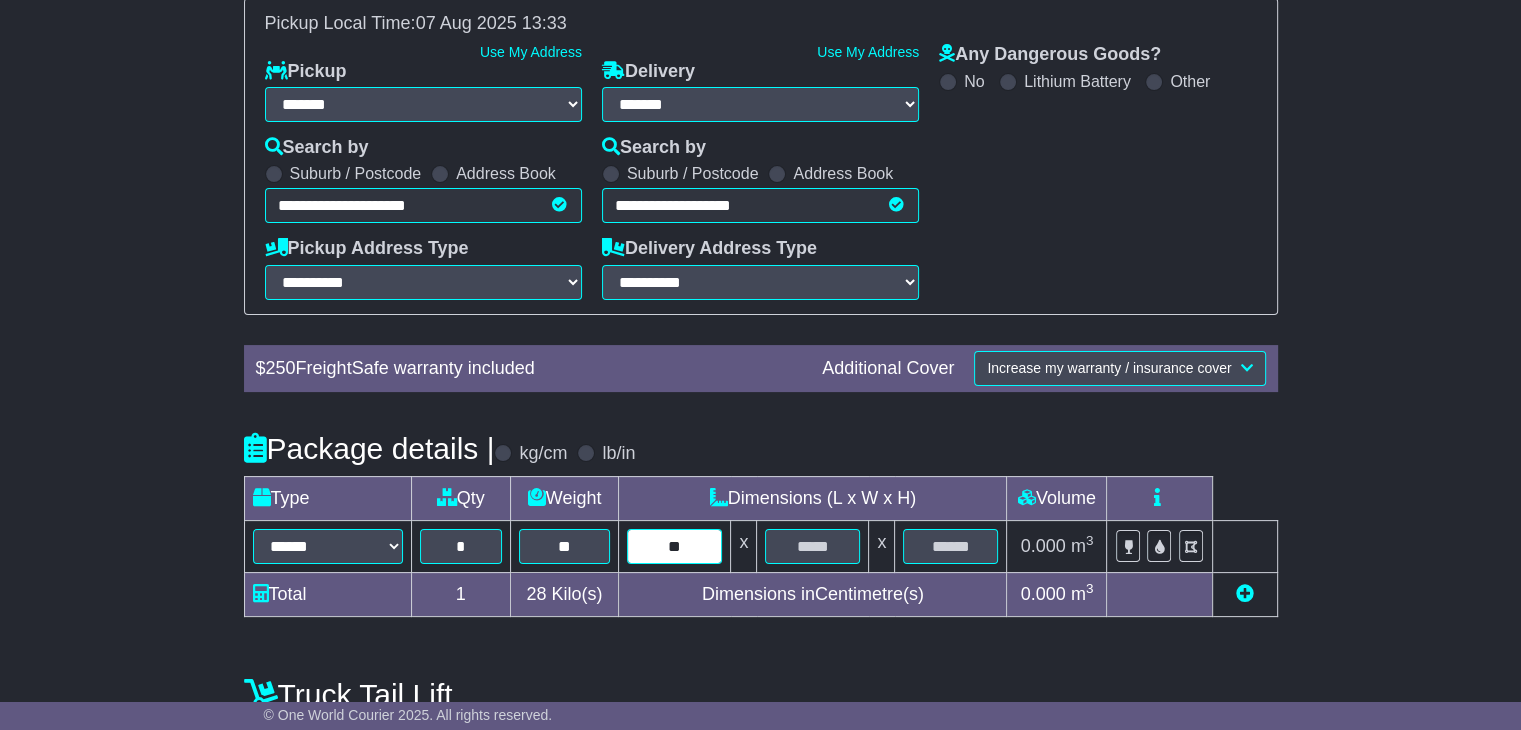 type on "**" 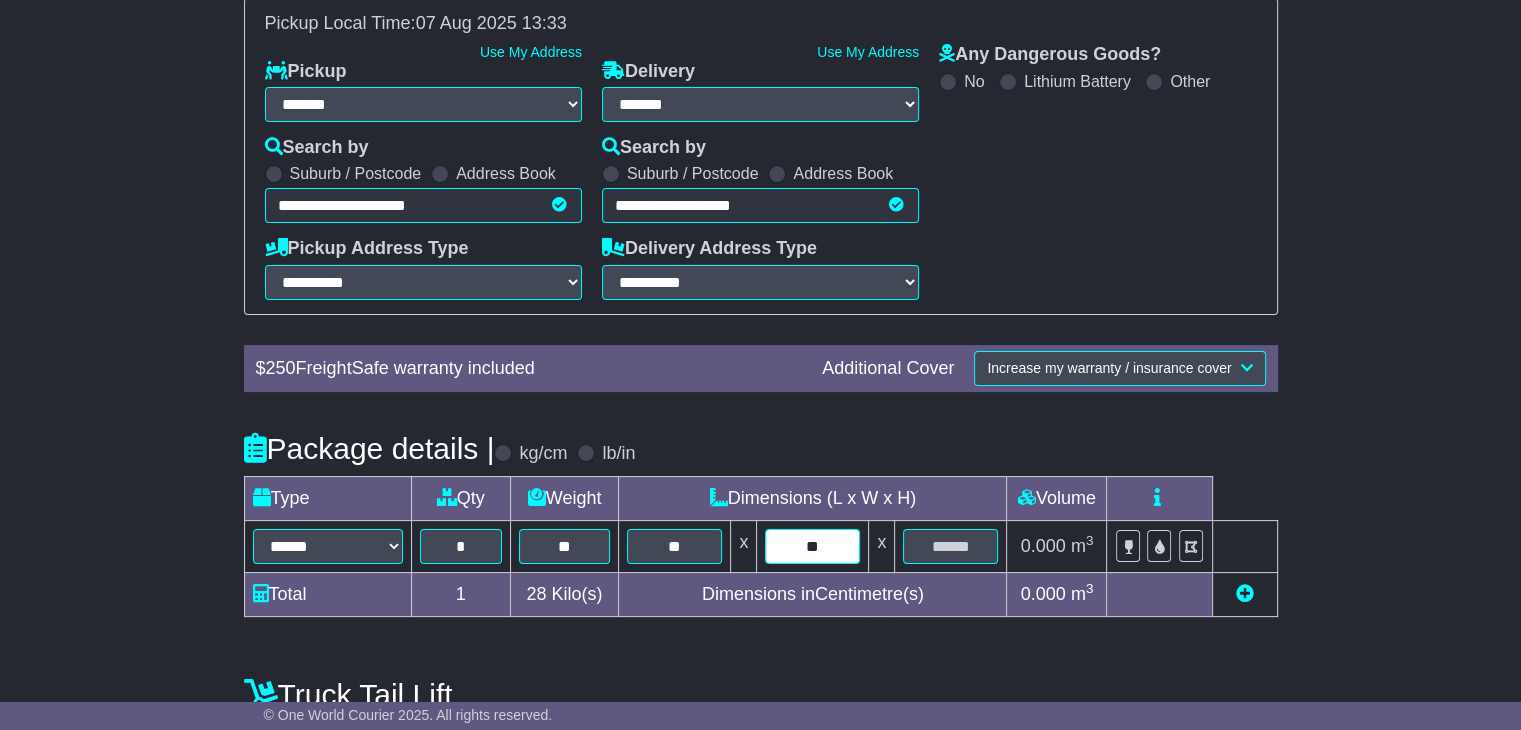 type on "**" 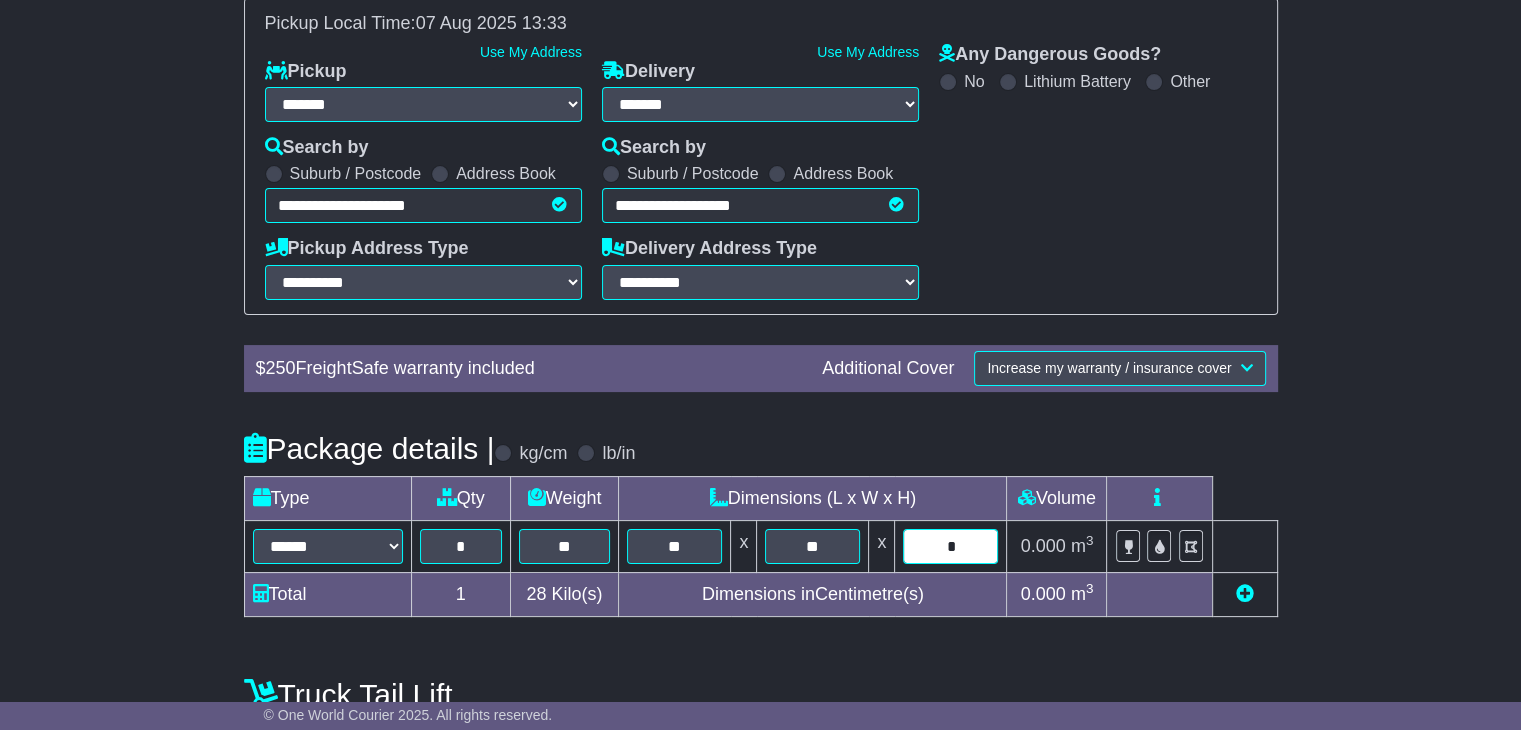 type on "**" 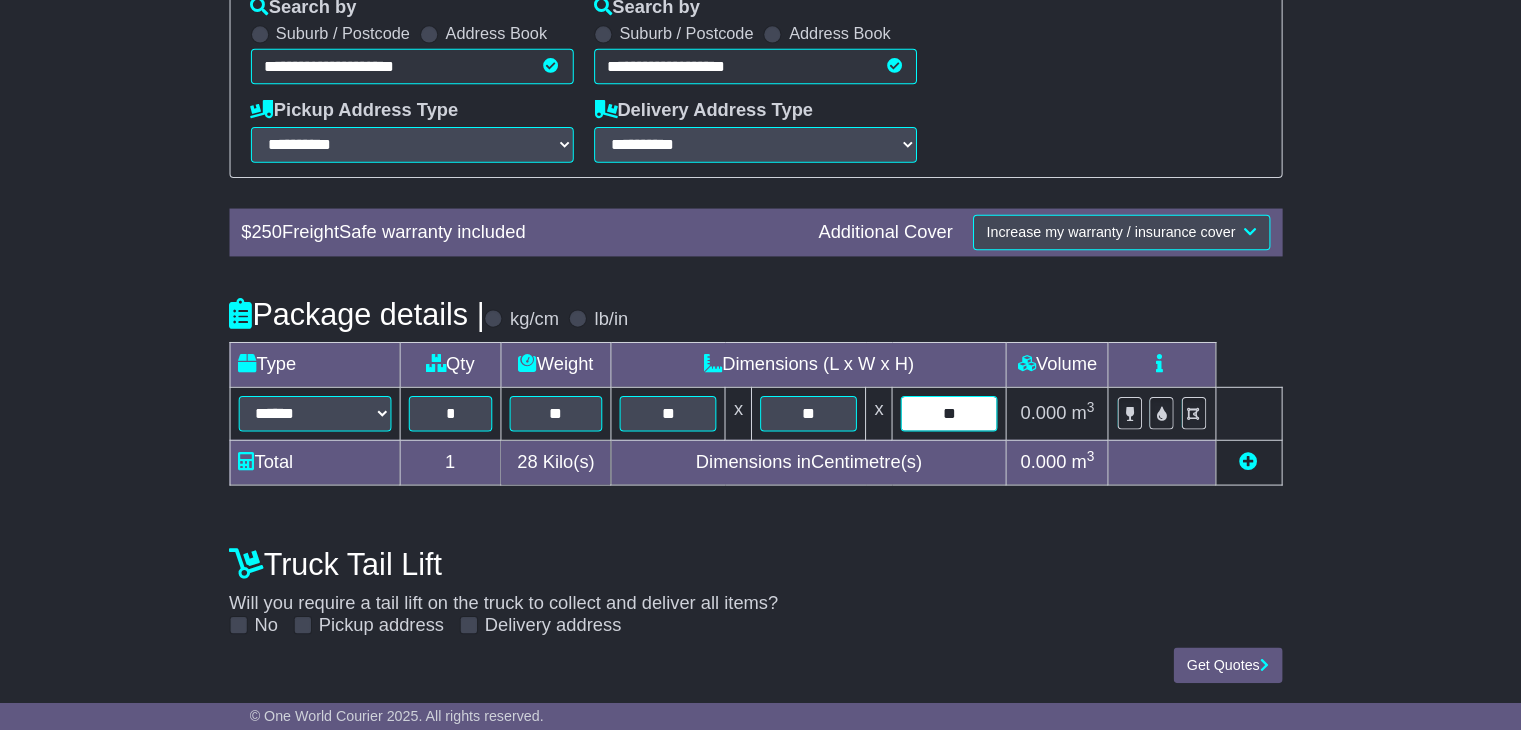 scroll, scrollTop: 409, scrollLeft: 0, axis: vertical 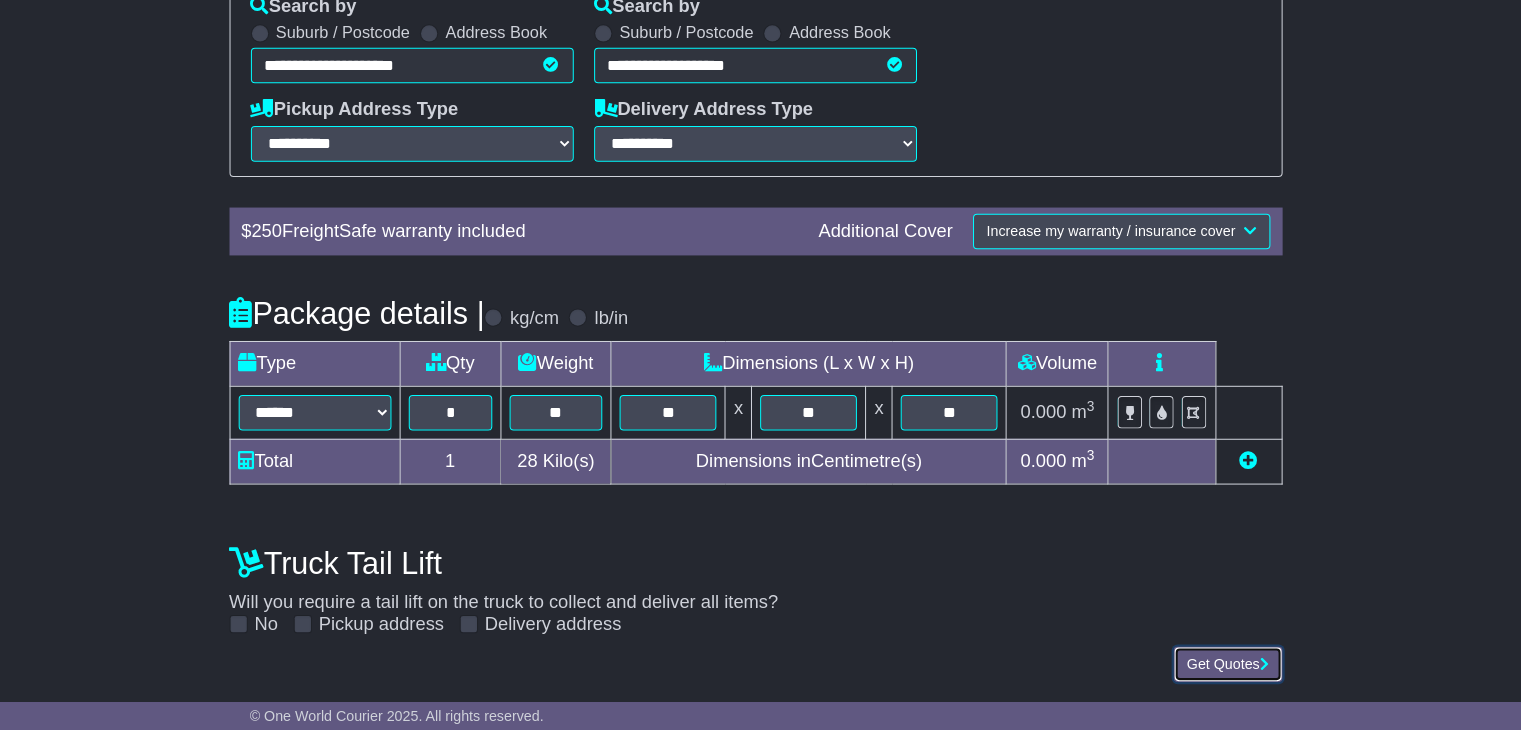 click on "Get Quotes" at bounding box center [1224, 664] 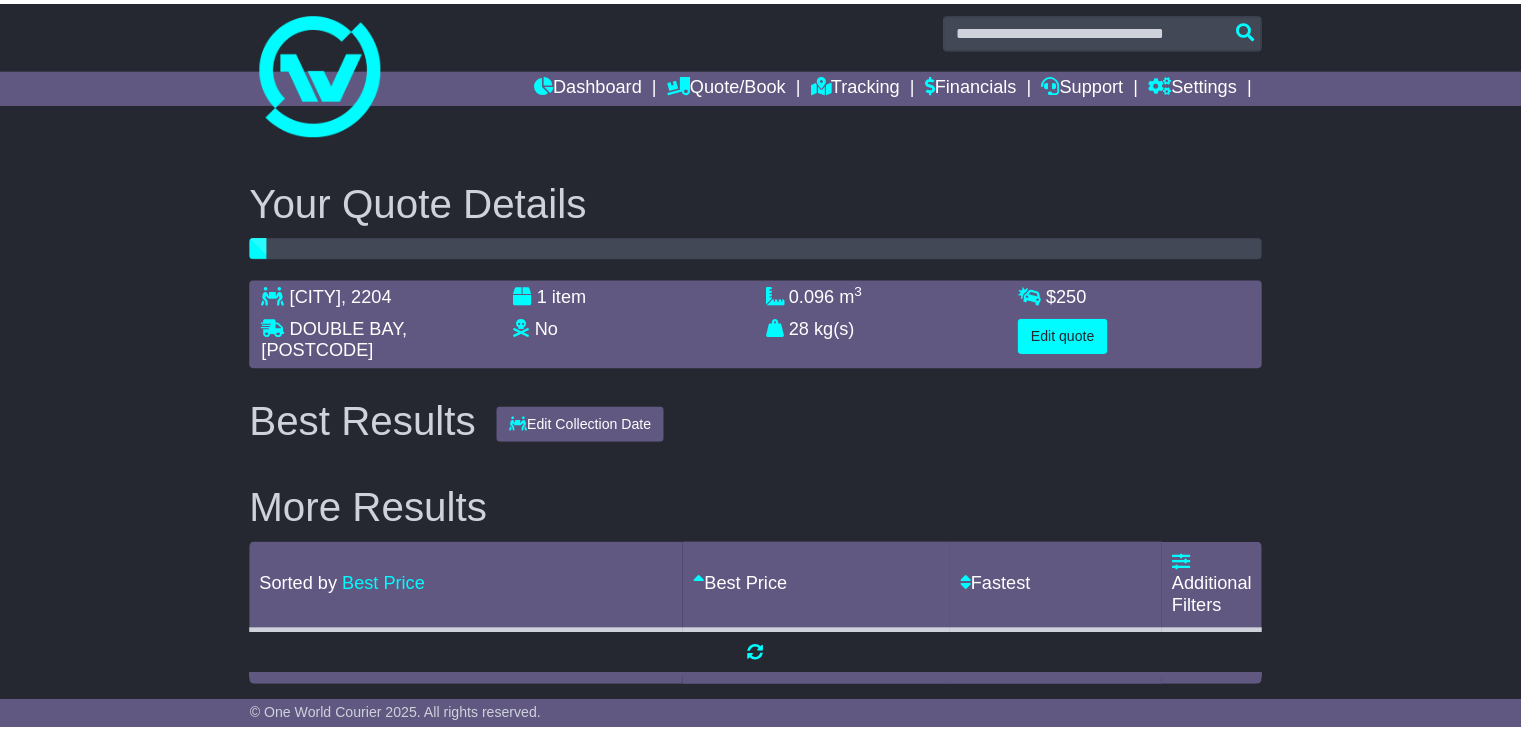 scroll, scrollTop: 0, scrollLeft: 0, axis: both 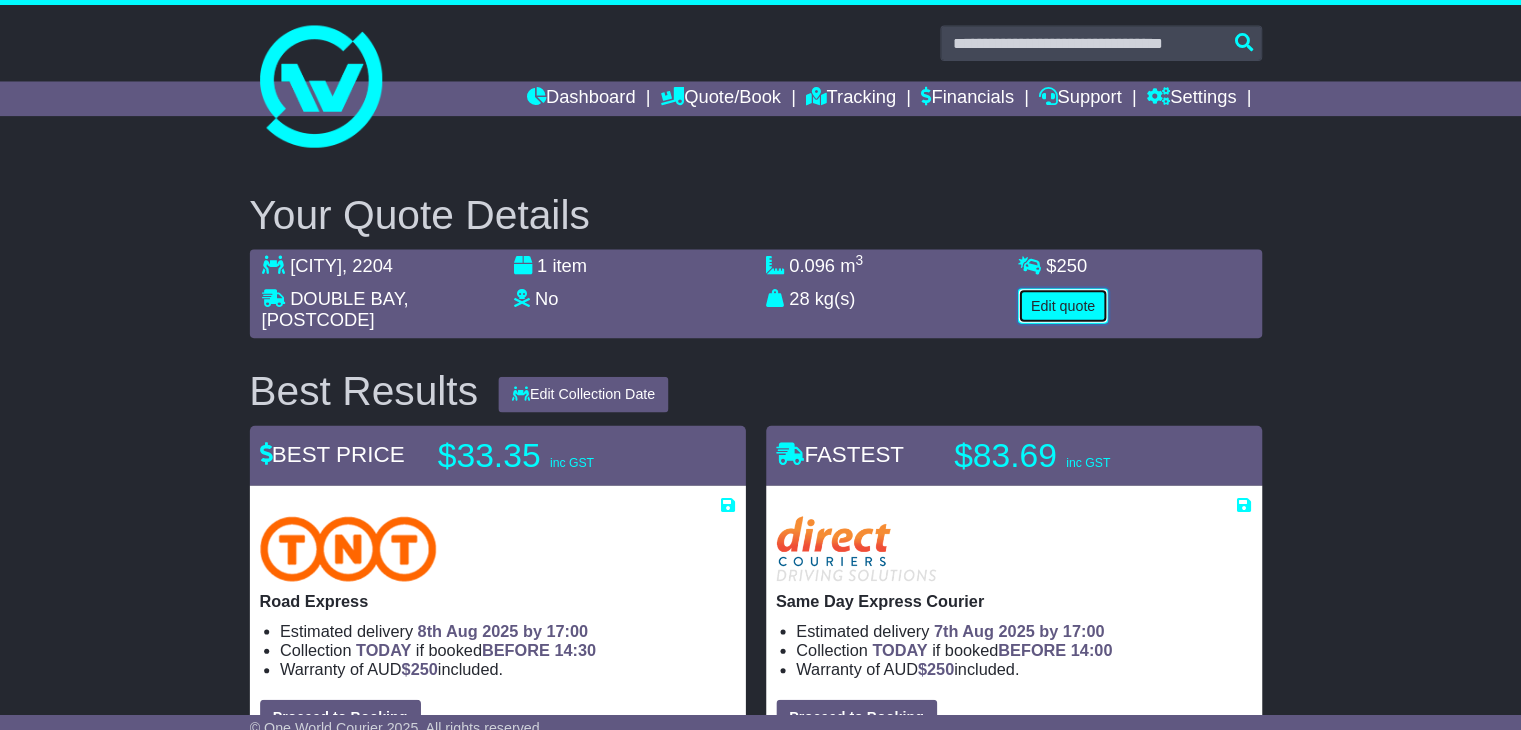 click on "Edit quote" at bounding box center [1062, 300] 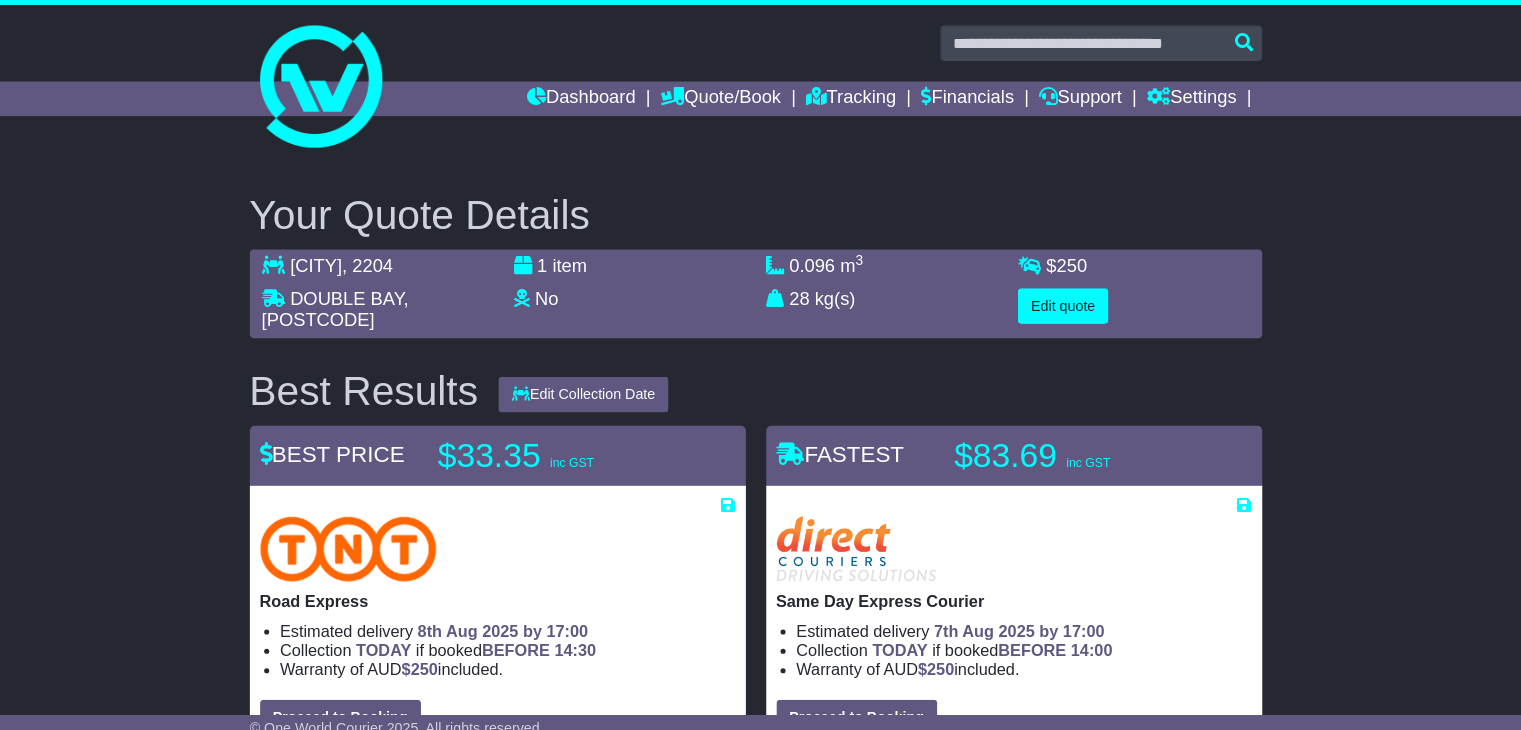 select on "**" 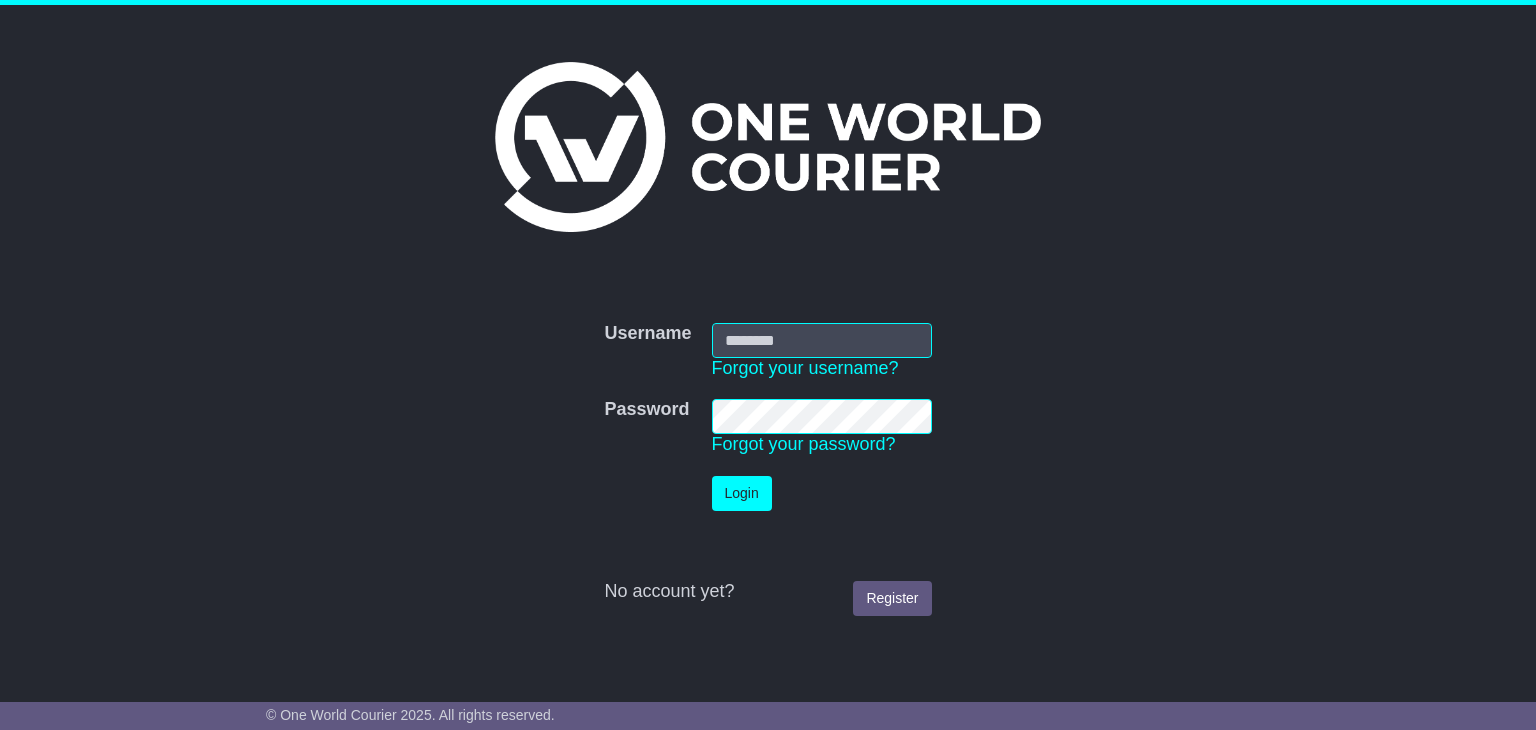 scroll, scrollTop: 0, scrollLeft: 0, axis: both 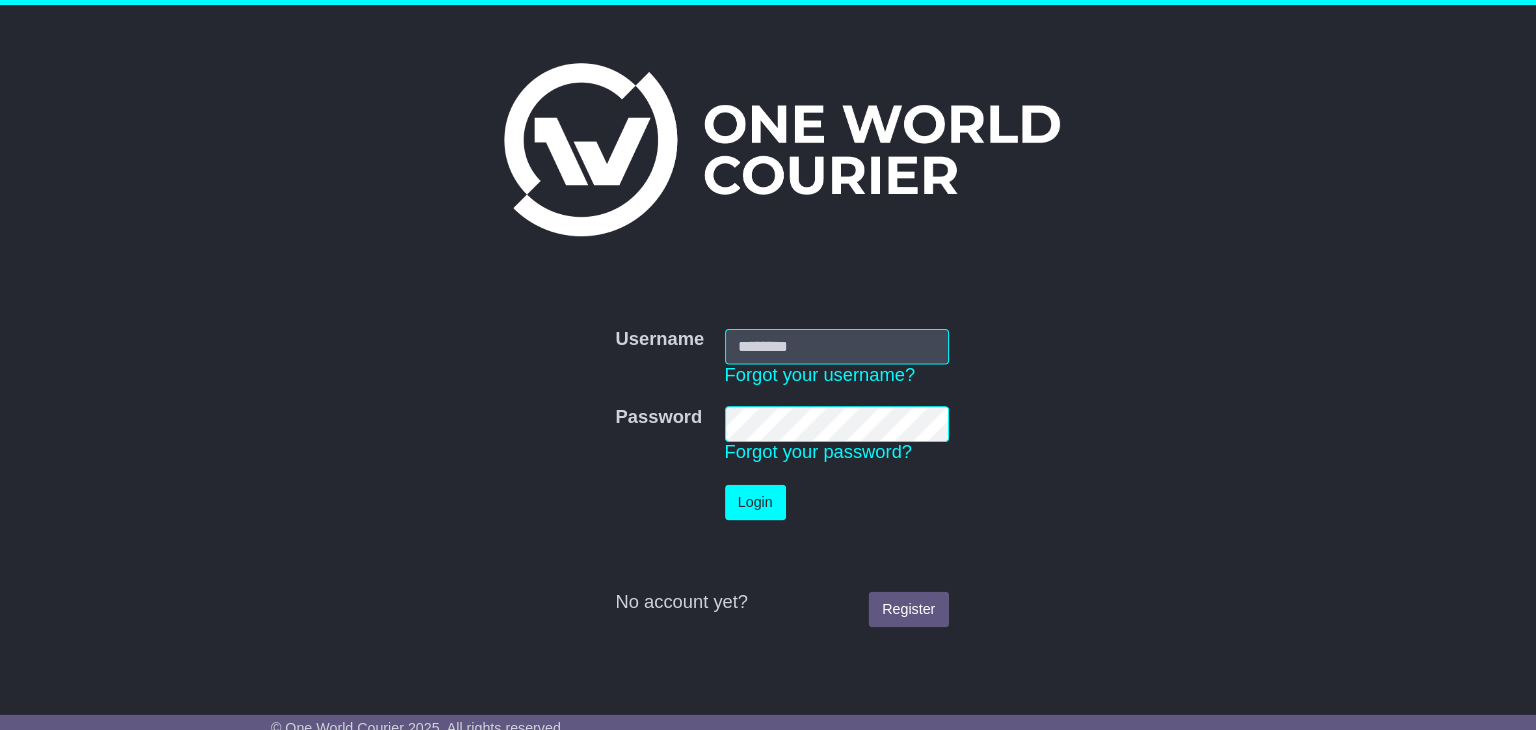type on "**********" 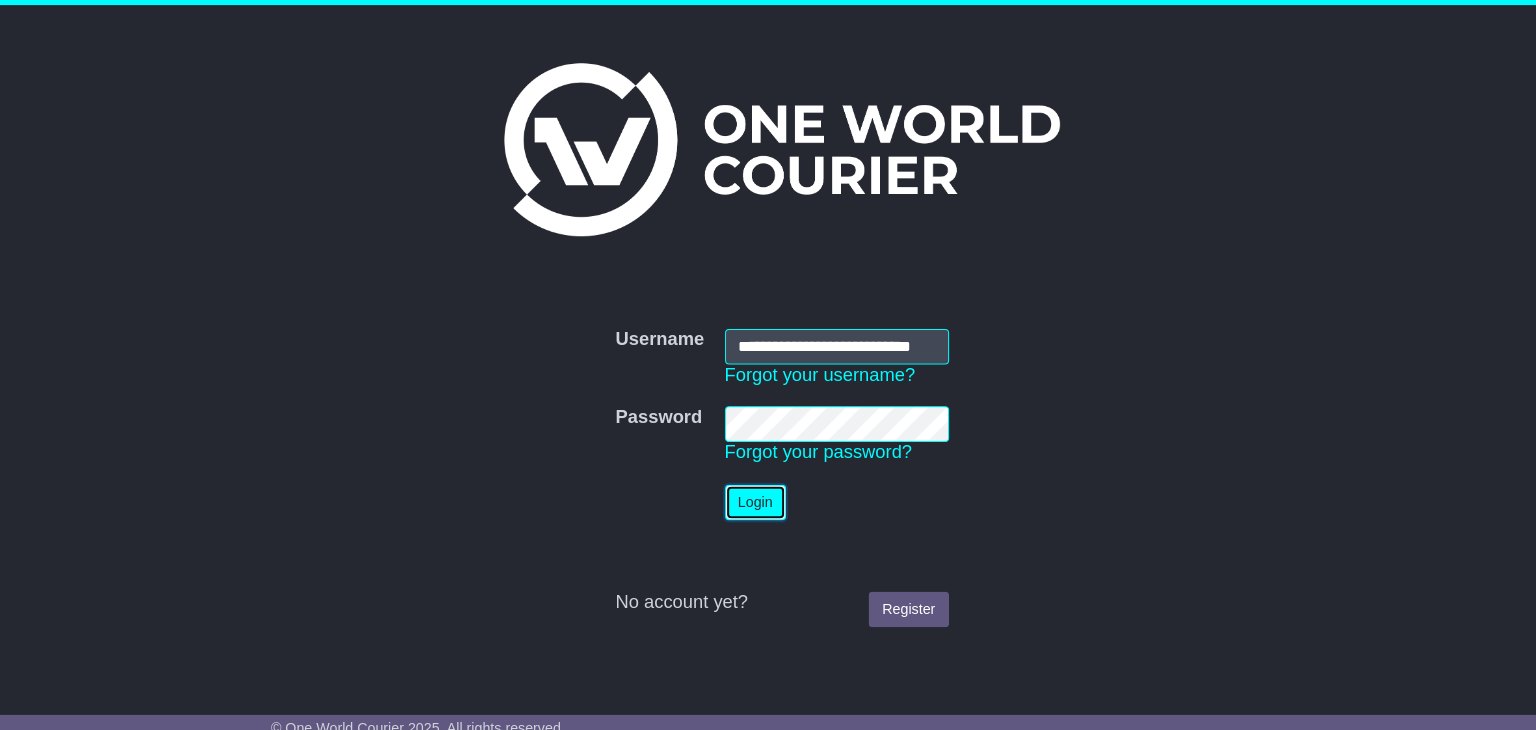 click on "Login" at bounding box center [742, 493] 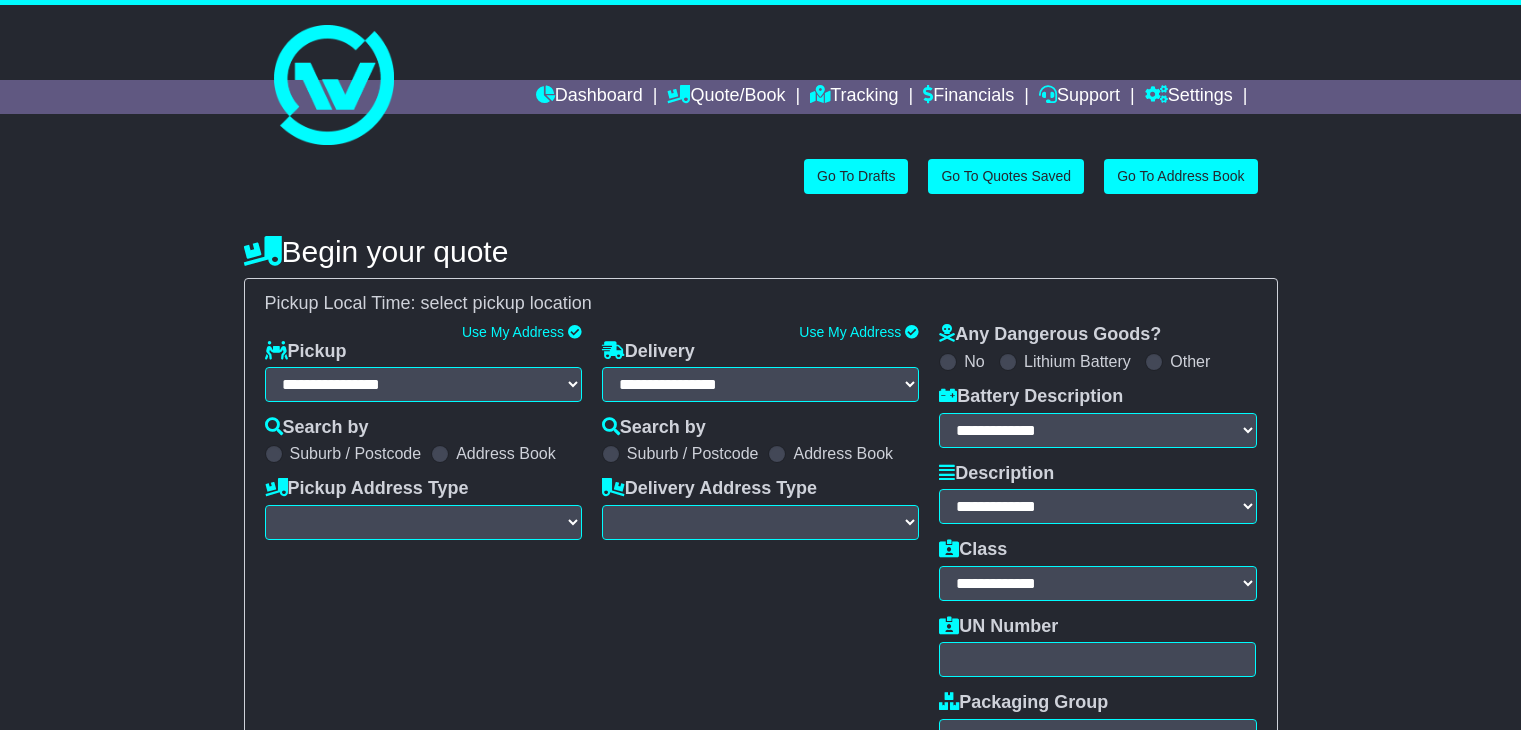 scroll, scrollTop: 0, scrollLeft: 0, axis: both 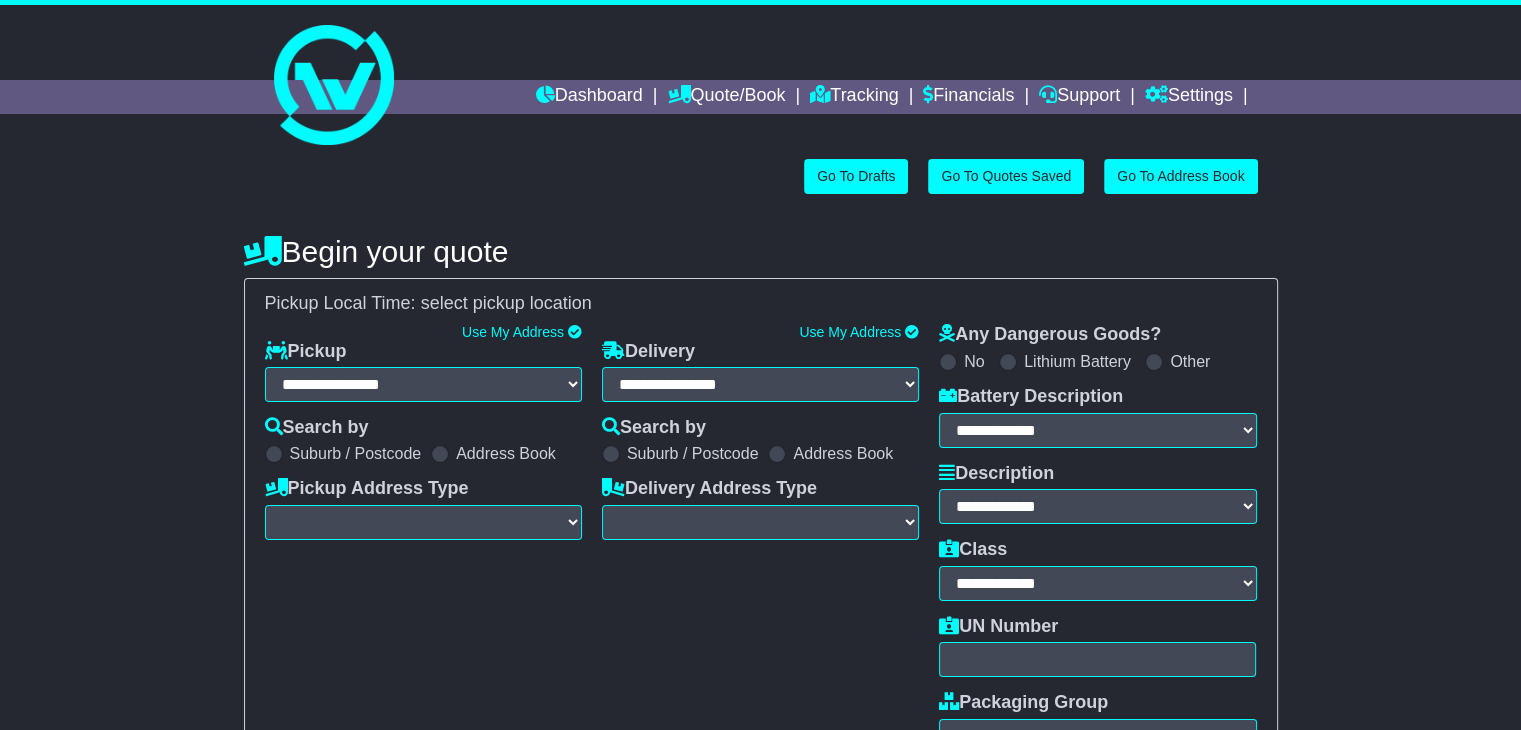 select on "**" 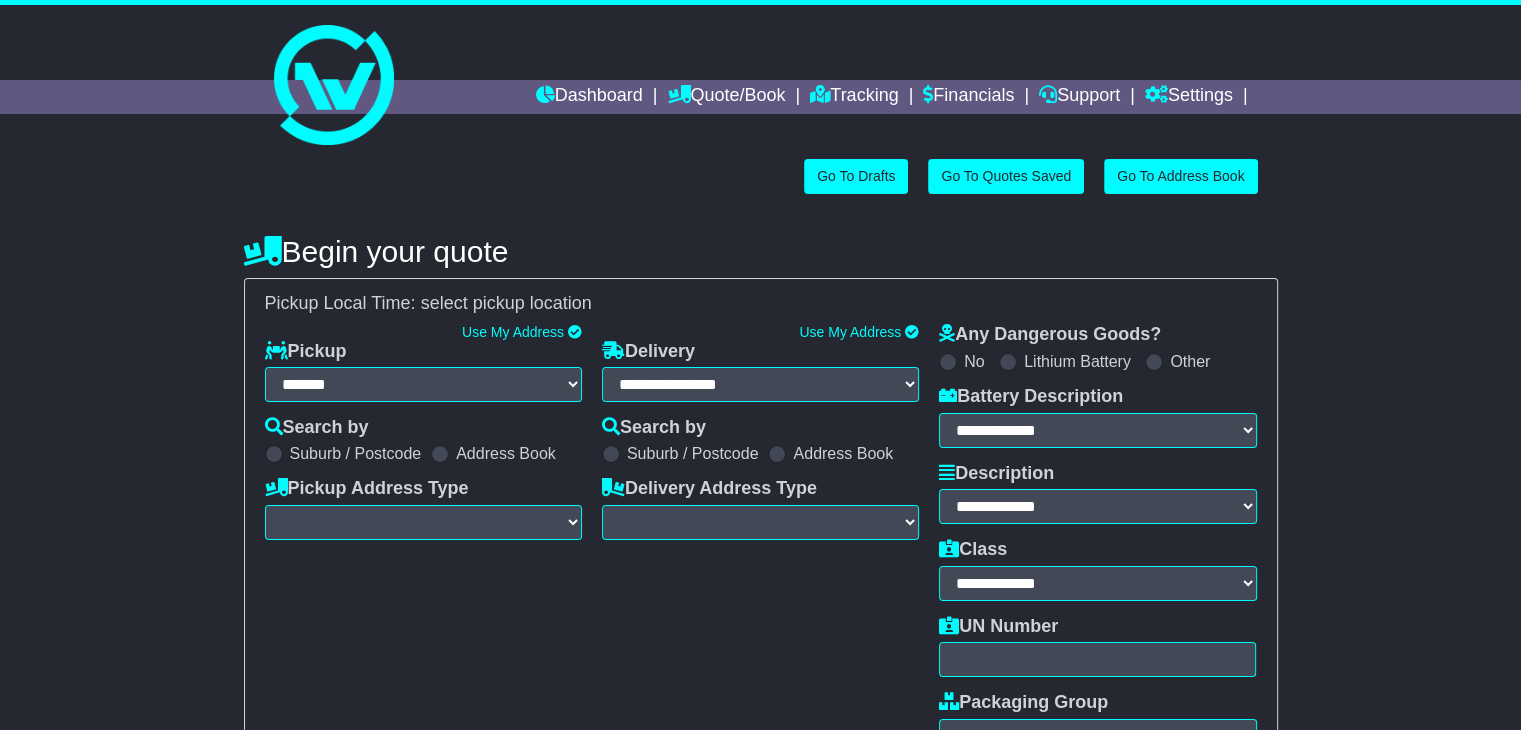 select on "**" 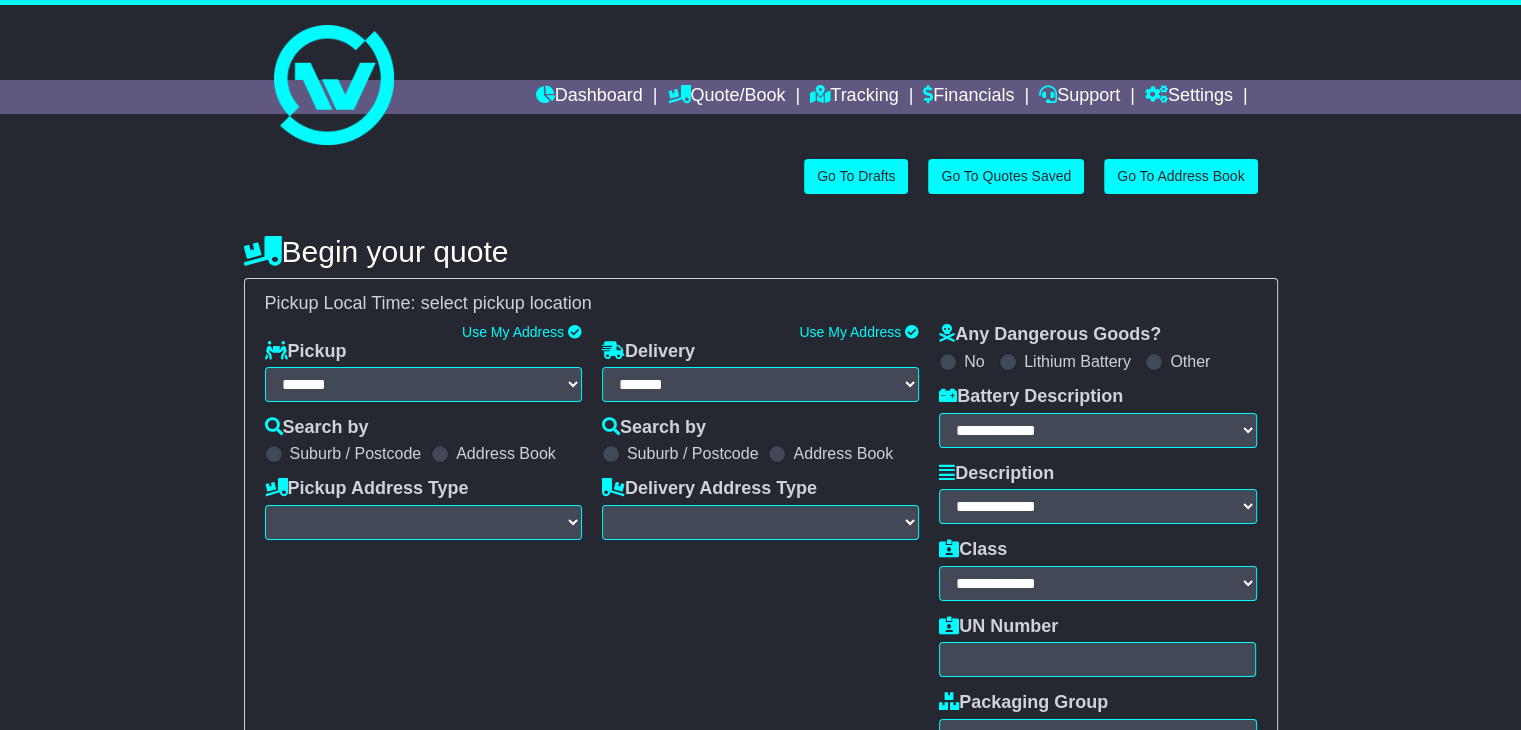 select 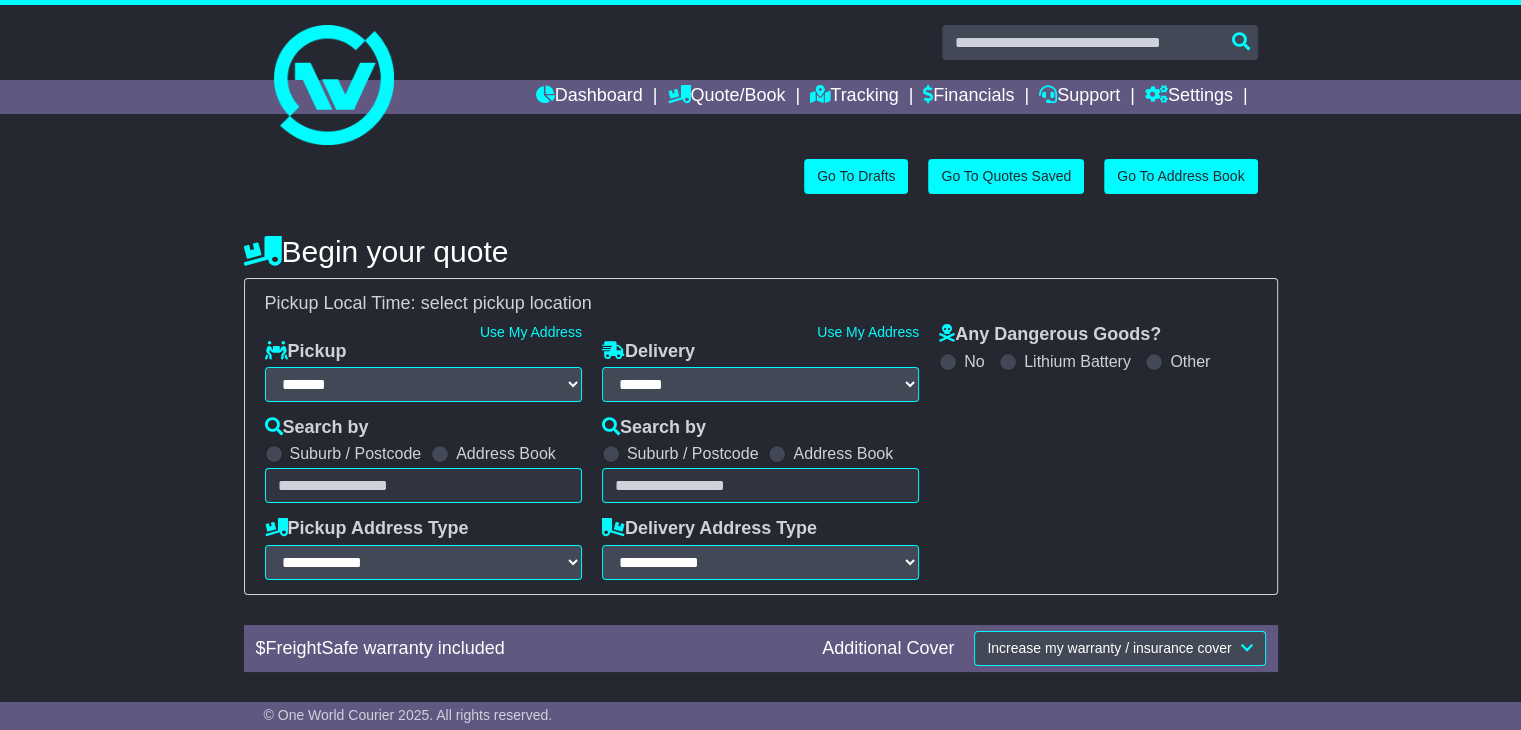 scroll, scrollTop: 0, scrollLeft: 0, axis: both 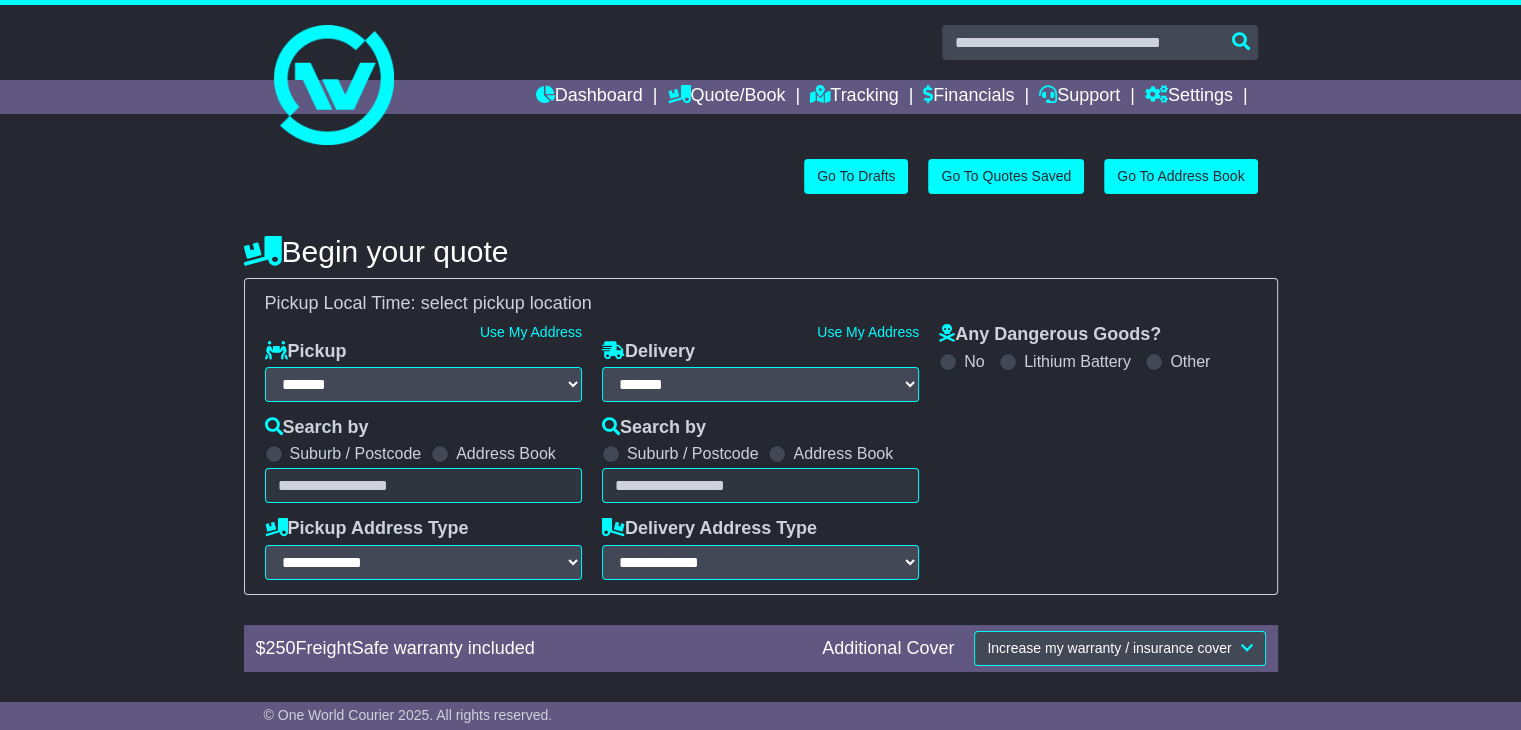 click at bounding box center (423, 485) 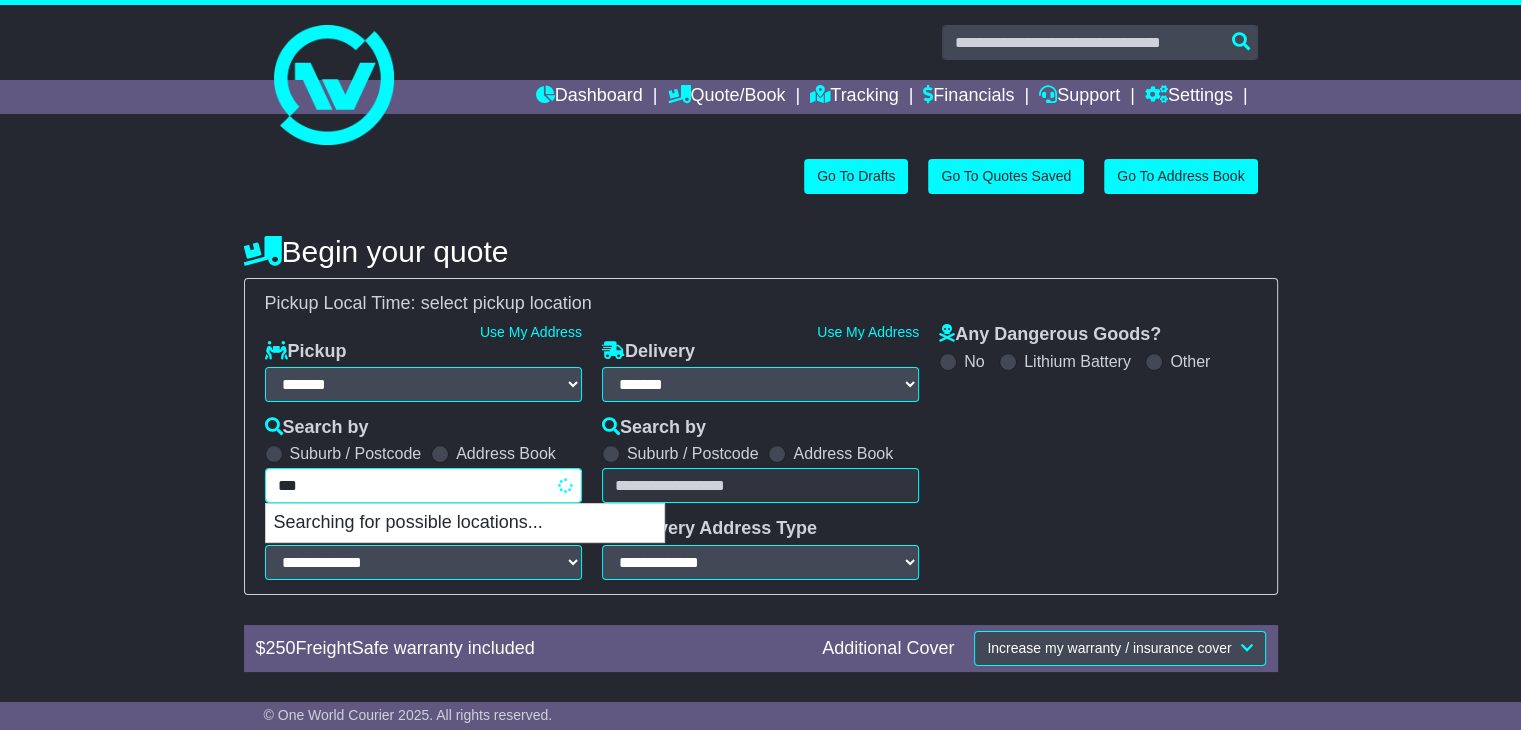 type on "****" 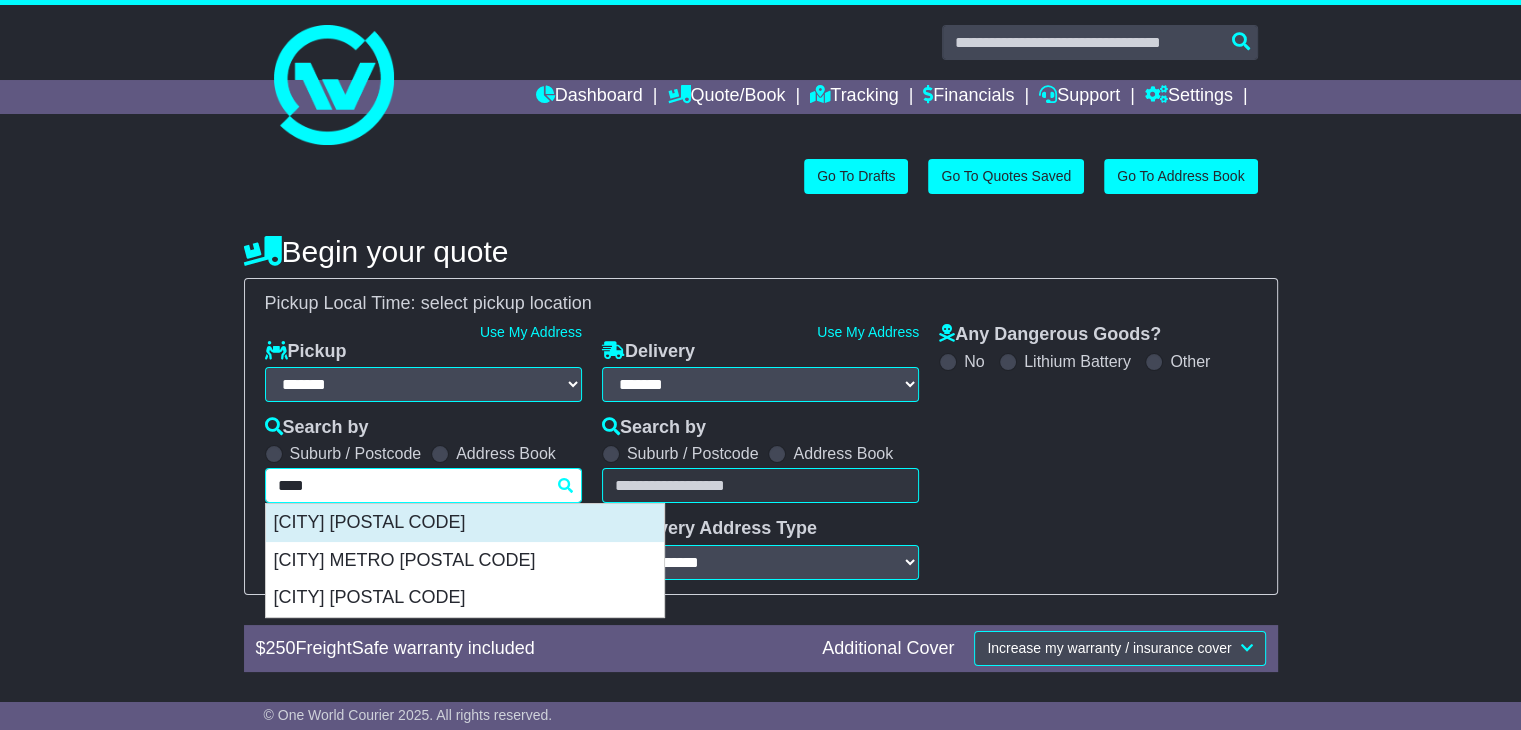 click on "MARRICKVILLE 2204" at bounding box center (465, 523) 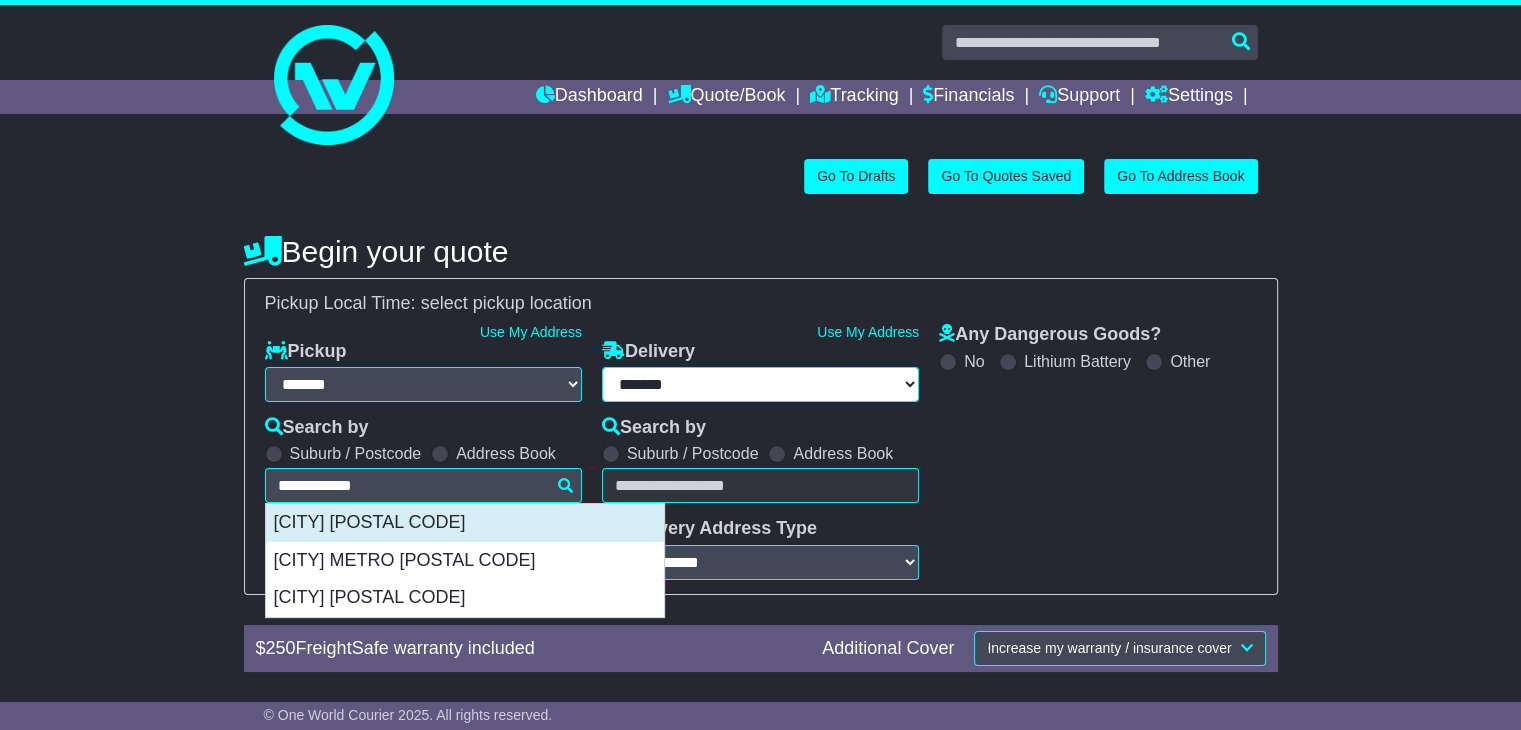 select 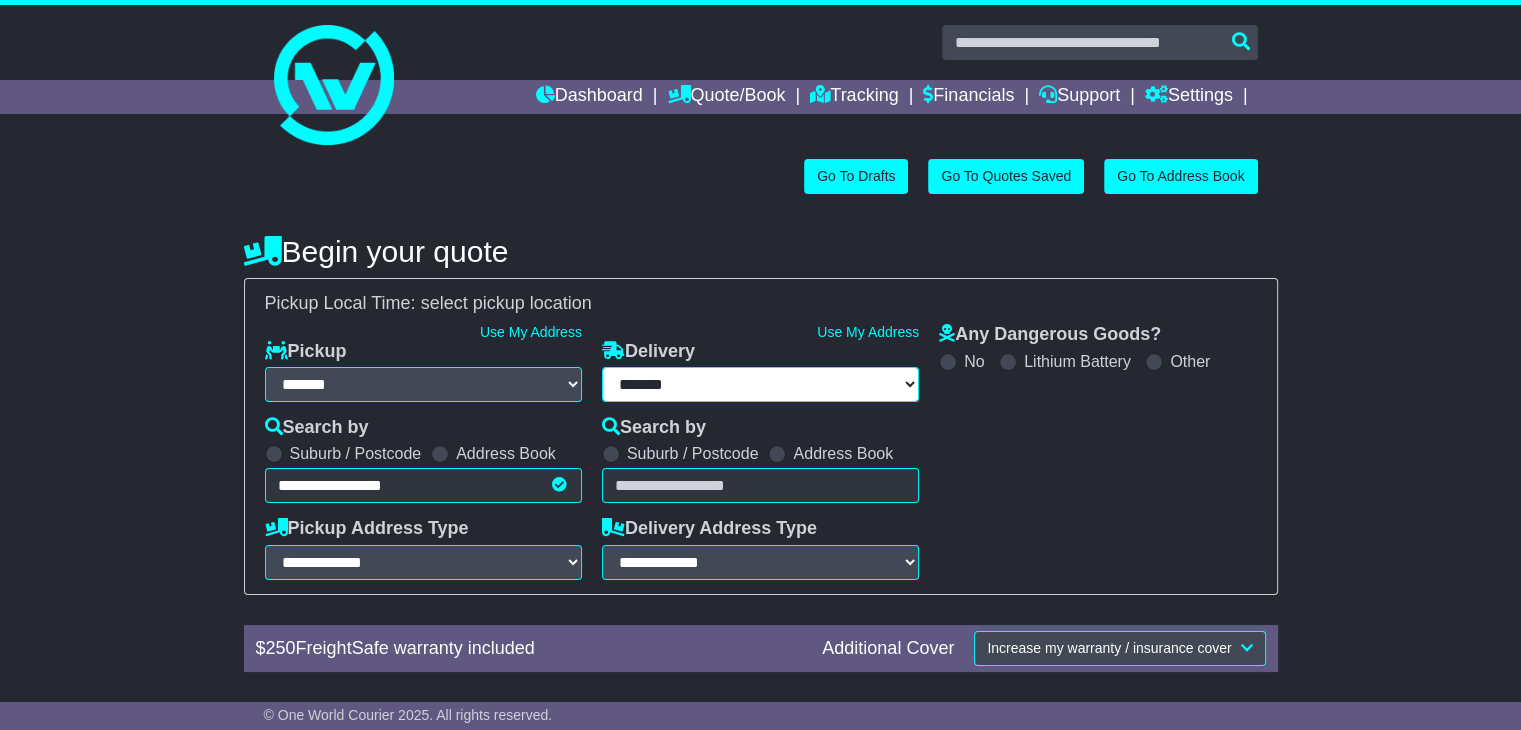 type on "**********" 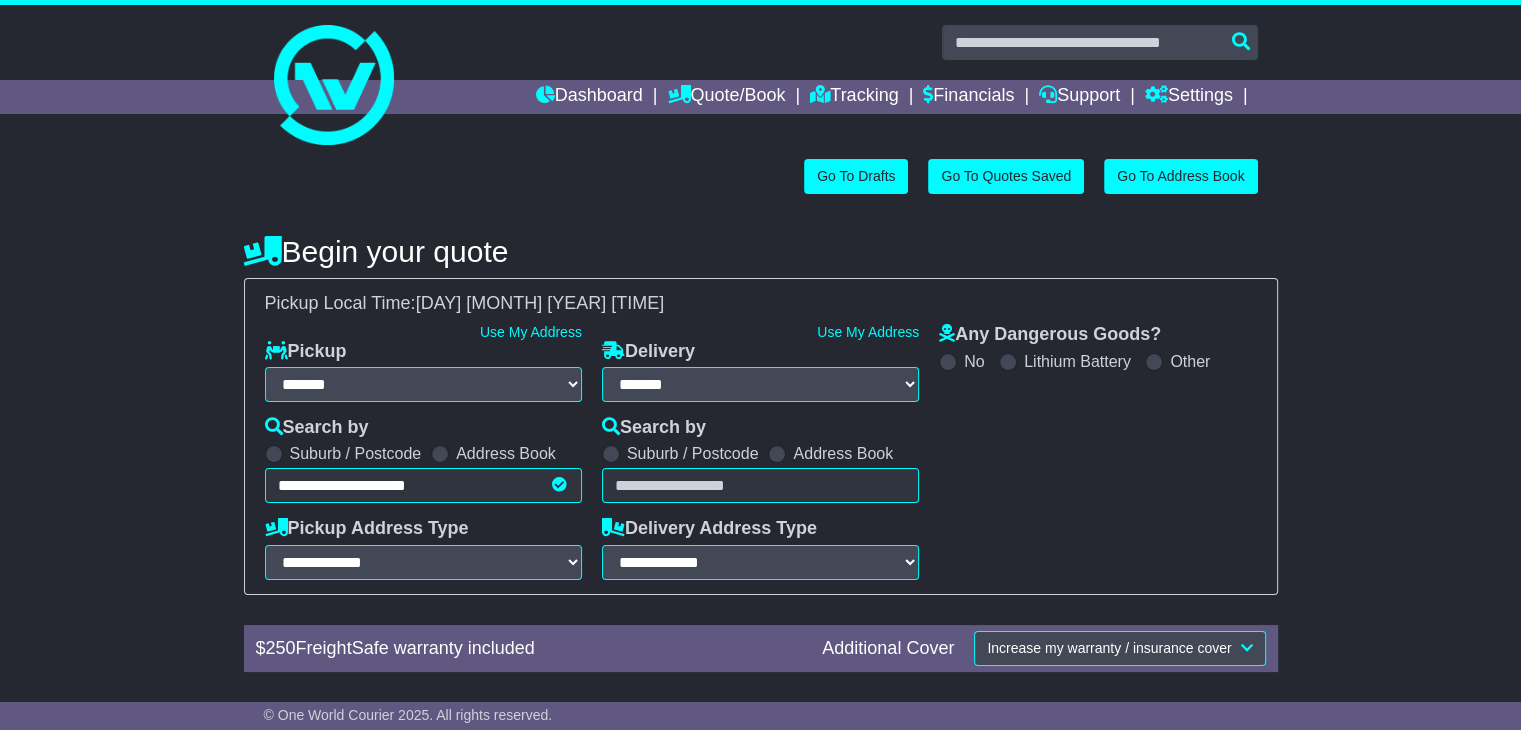 click at bounding box center [760, 485] 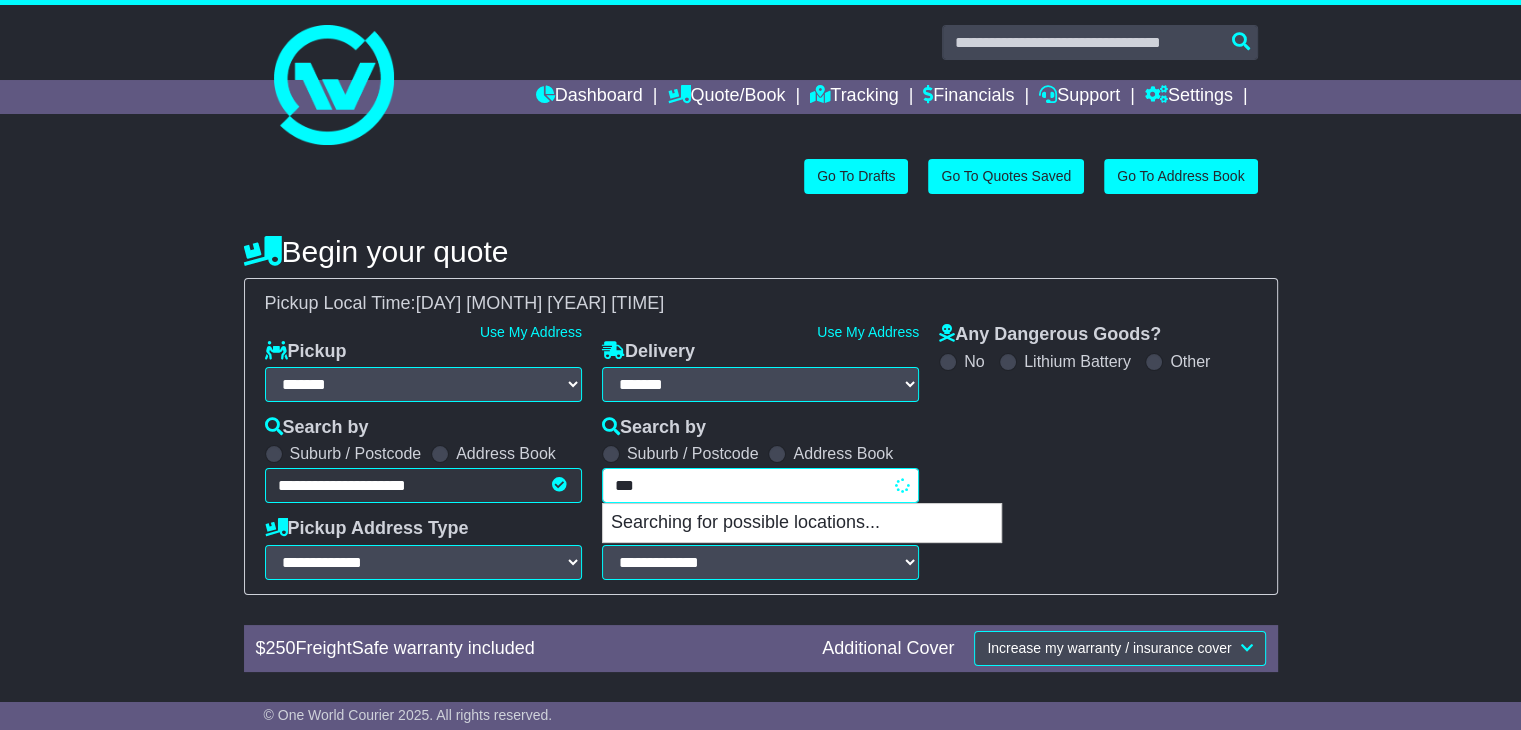 type on "****" 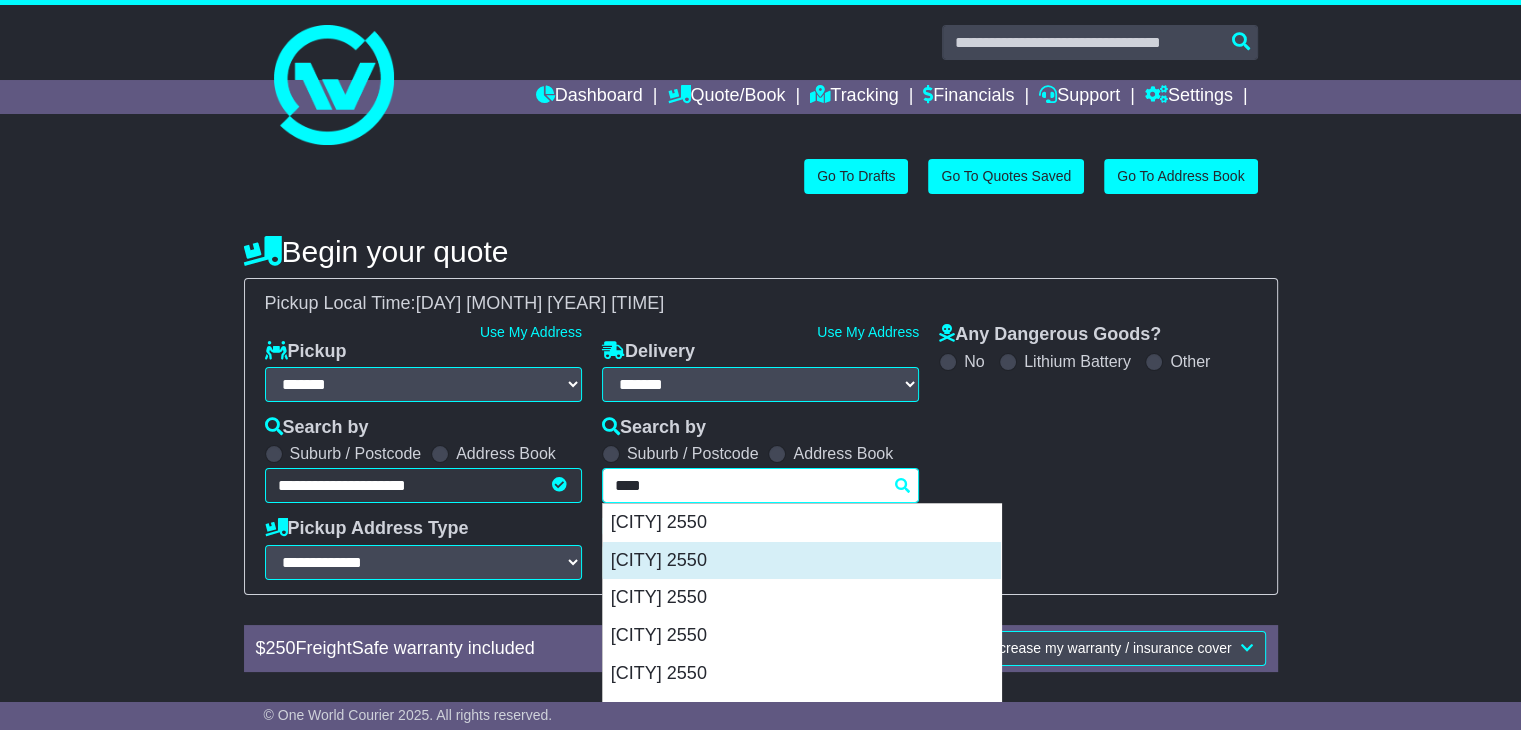 click on "BEGA 2550" at bounding box center (802, 561) 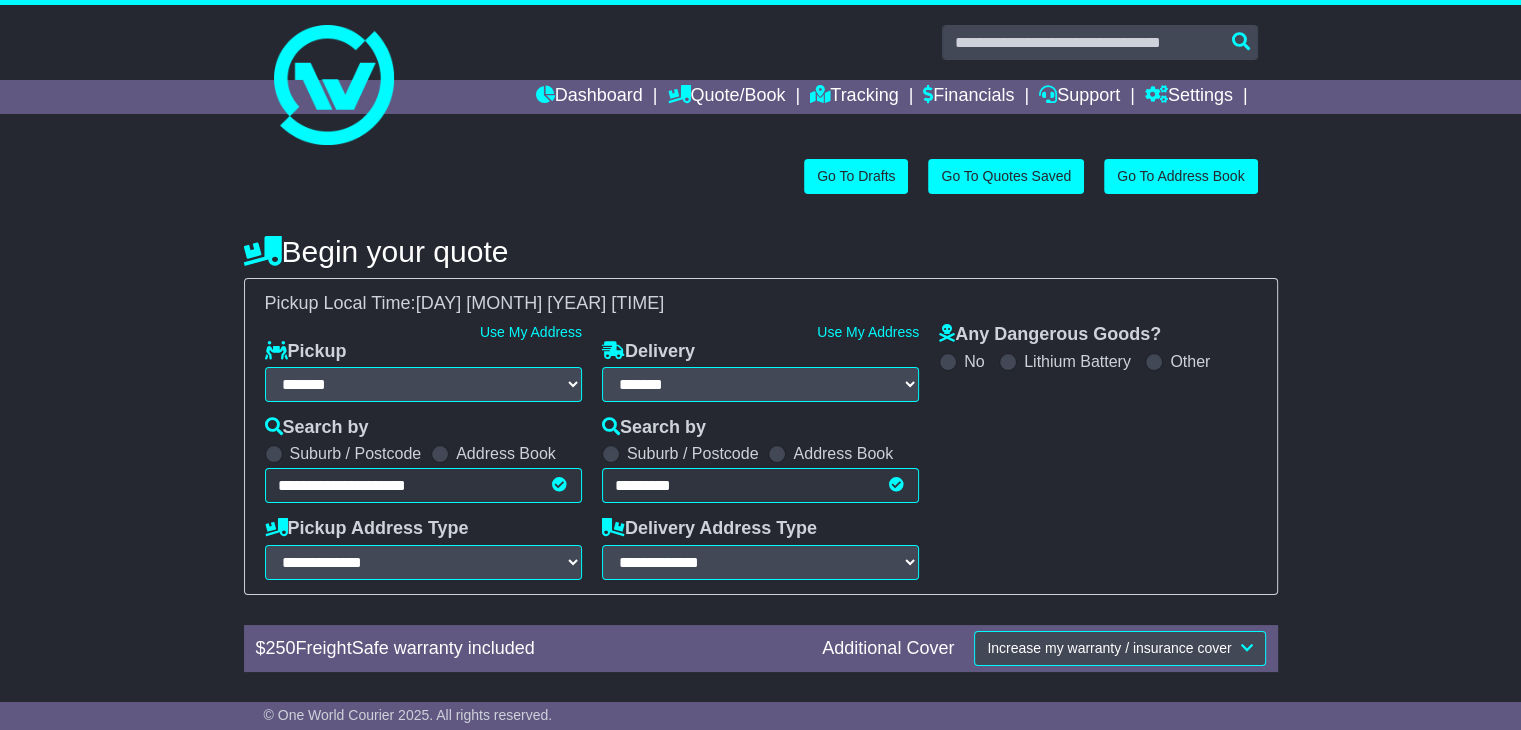 type on "**********" 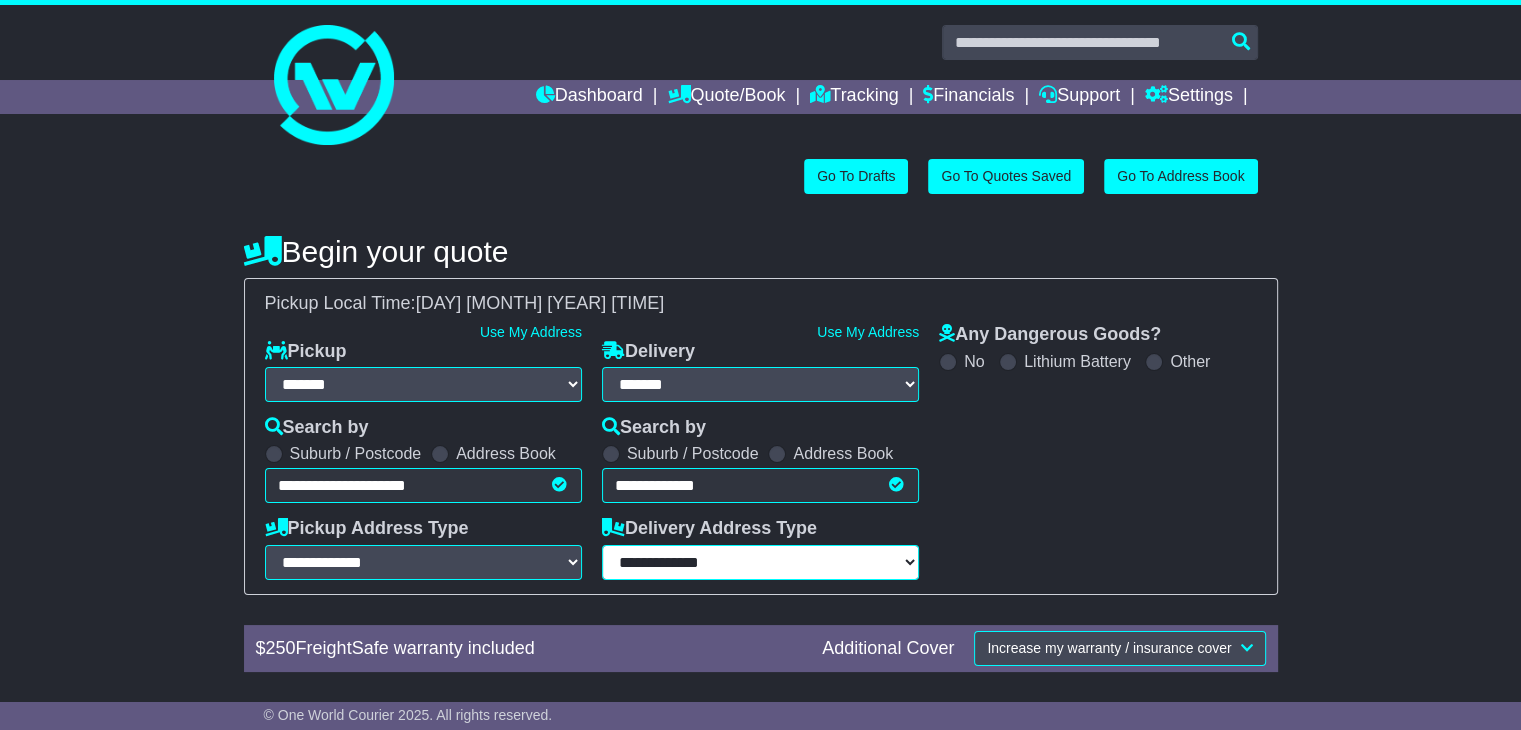 drag, startPoint x: 740, startPoint y: 567, endPoint x: 735, endPoint y: 577, distance: 11.18034 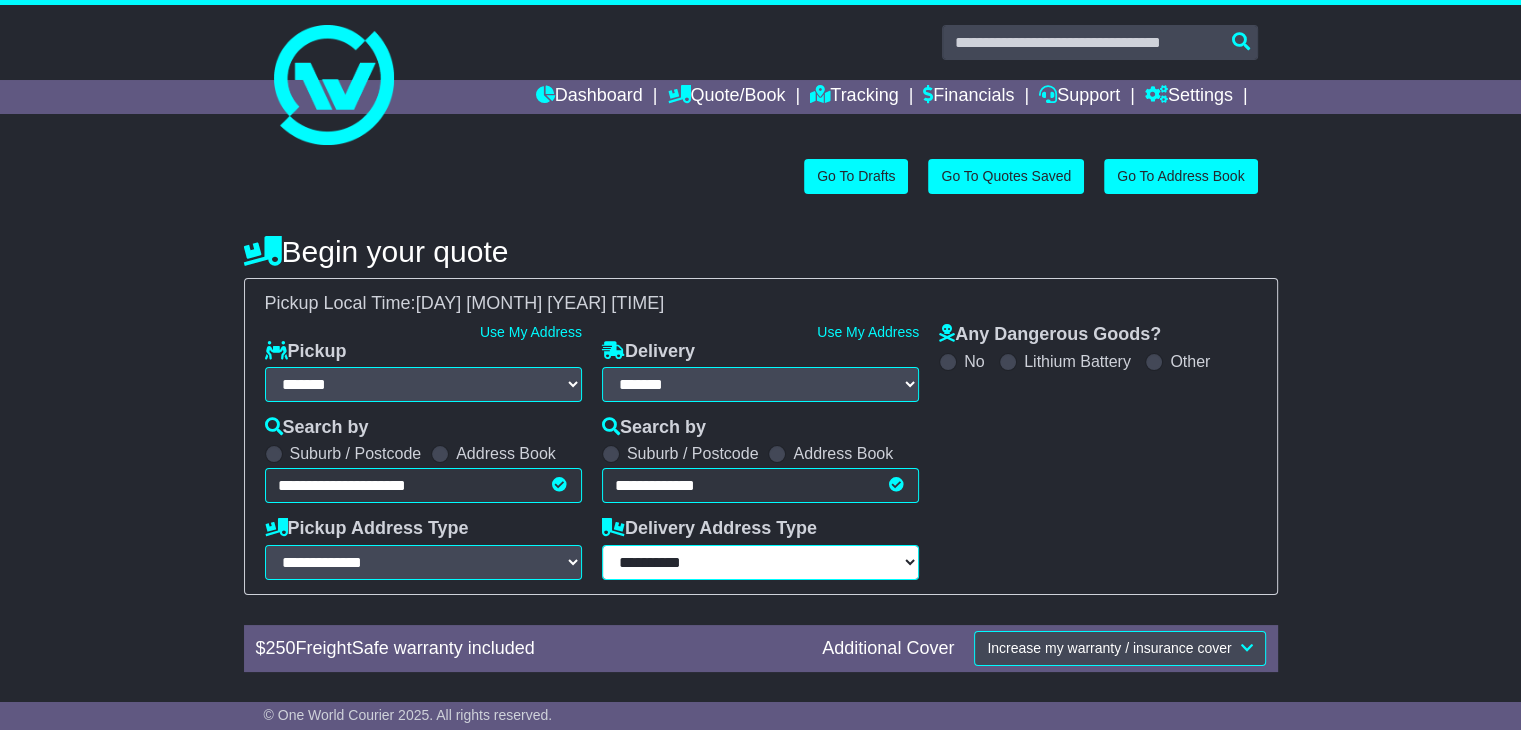 click on "**********" at bounding box center (760, 562) 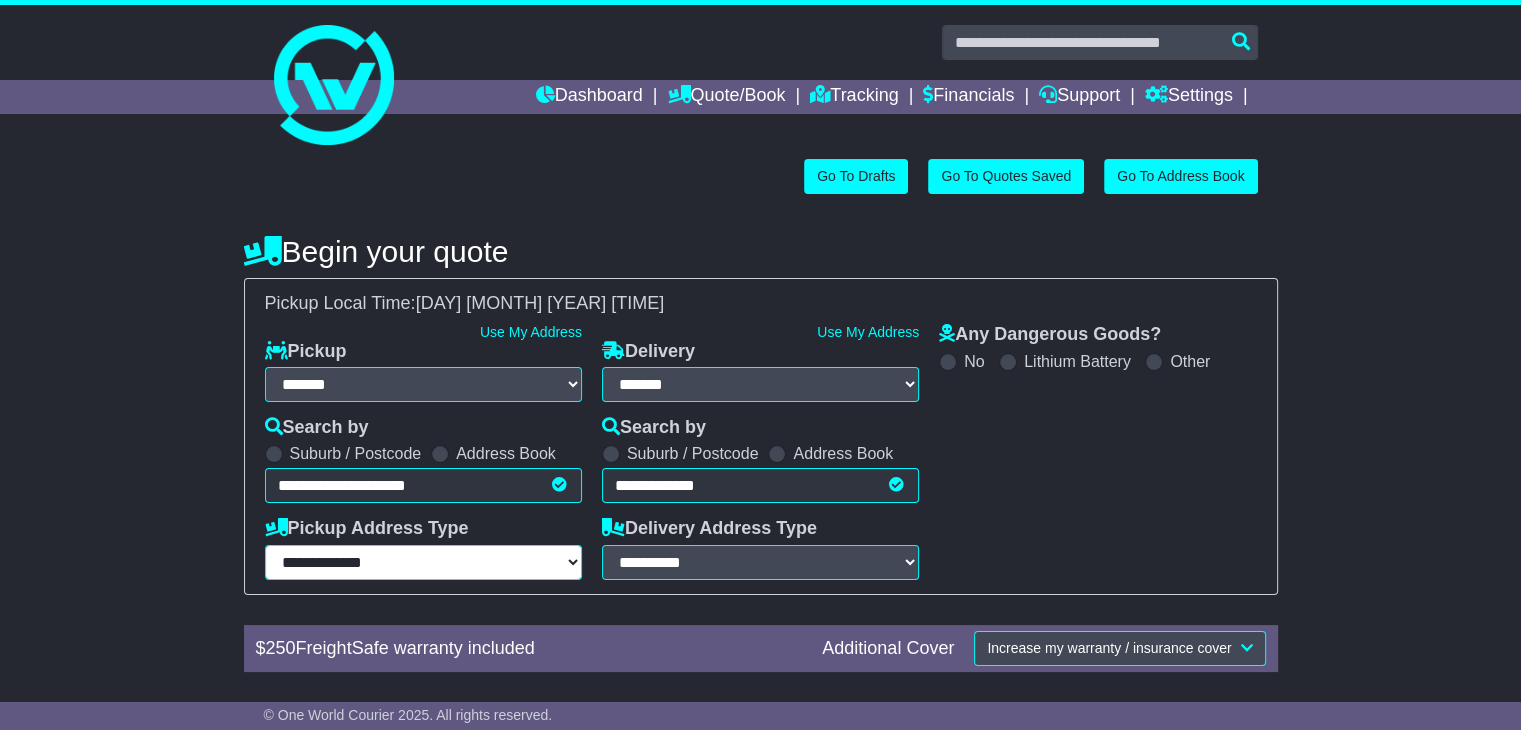 drag, startPoint x: 470, startPoint y: 564, endPoint x: 460, endPoint y: 574, distance: 14.142136 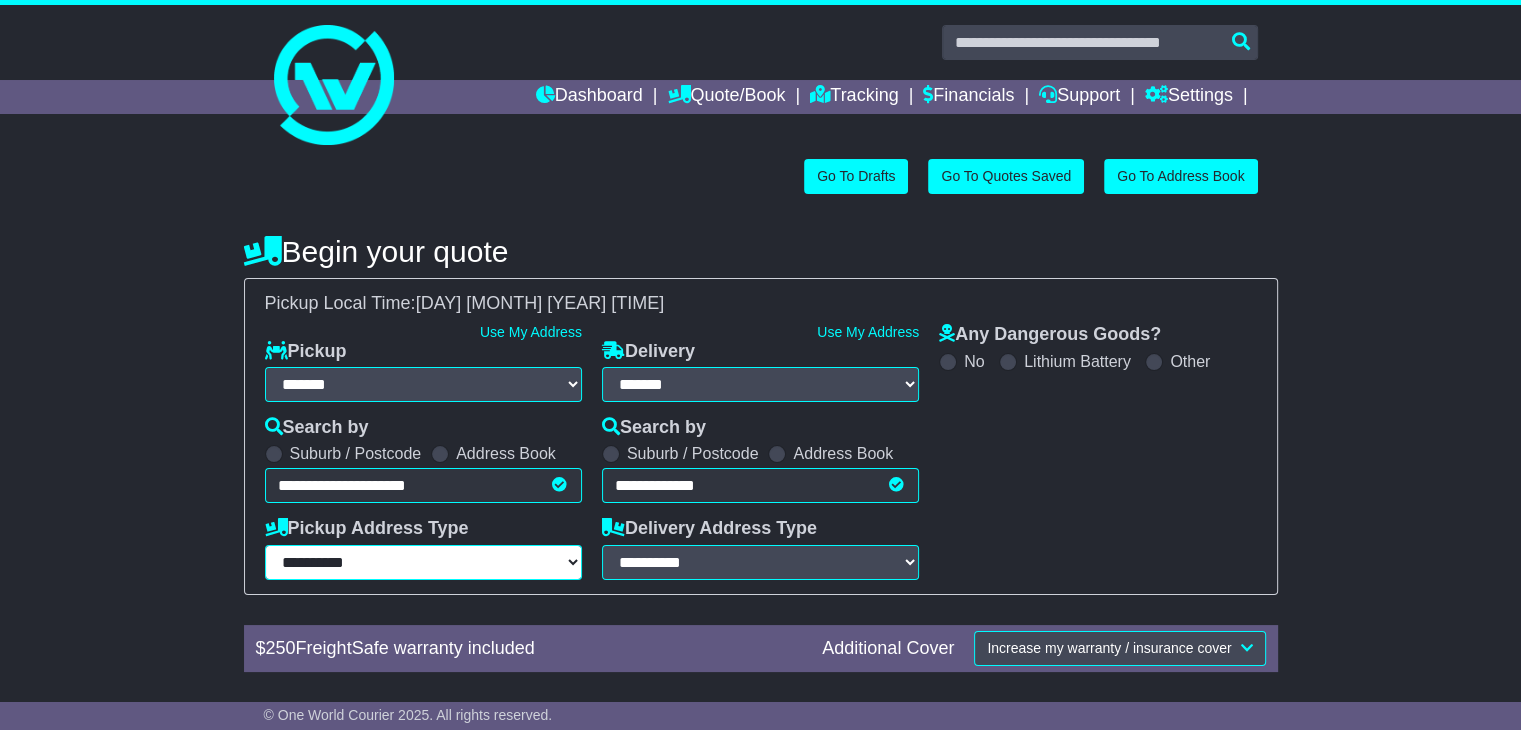 click on "**********" at bounding box center [423, 562] 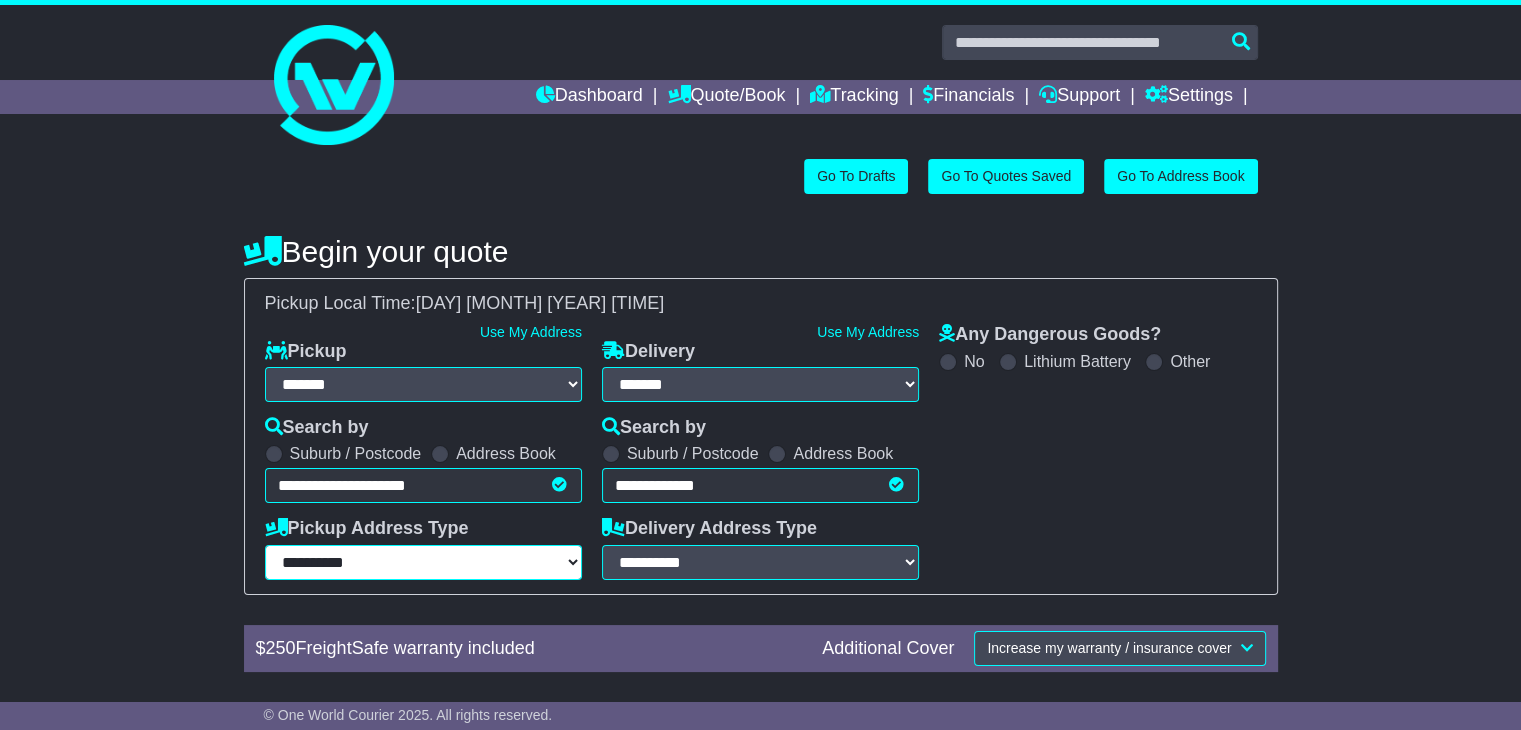 scroll, scrollTop: 280, scrollLeft: 0, axis: vertical 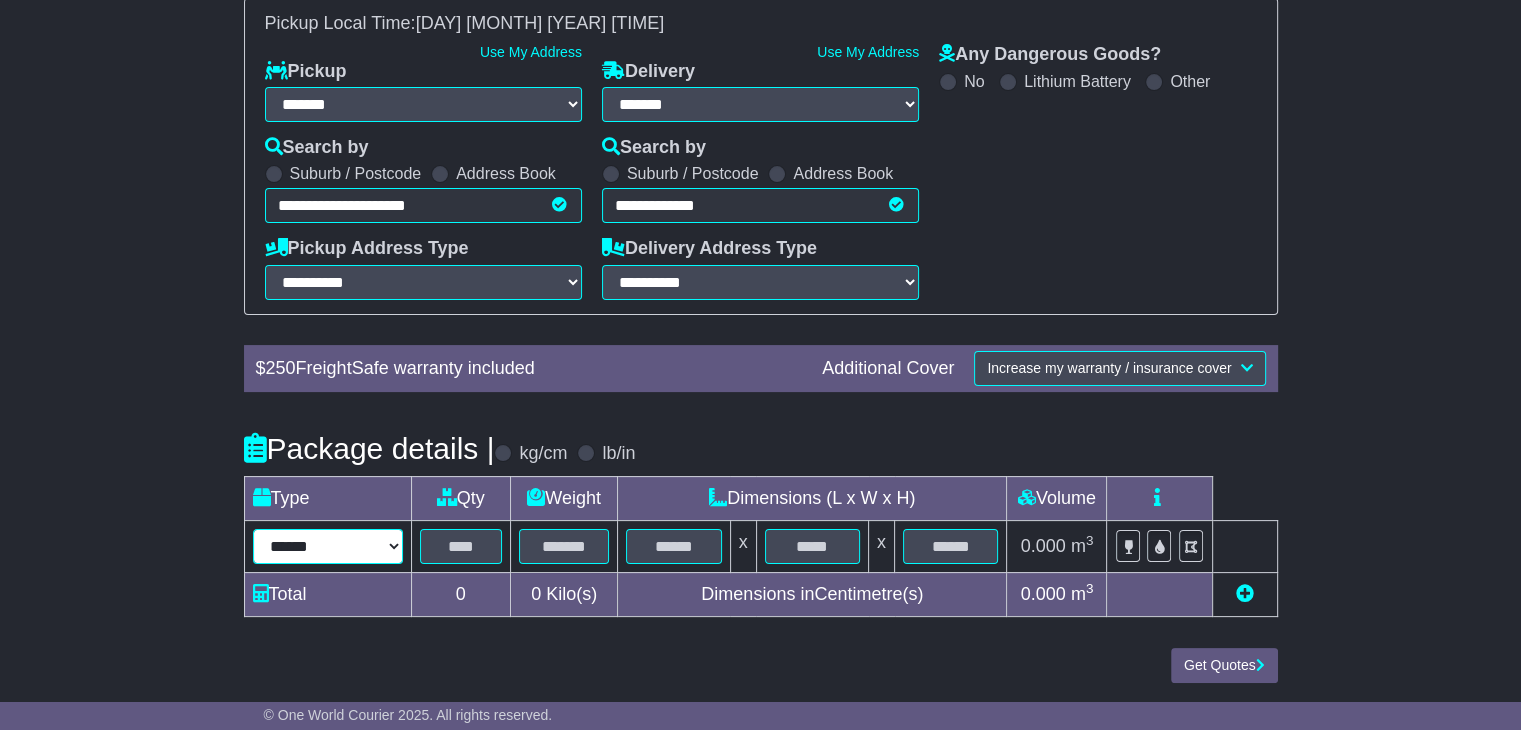 click on "****** ****** *** ******** ***** **** **** ****** *** *******" at bounding box center [328, 546] 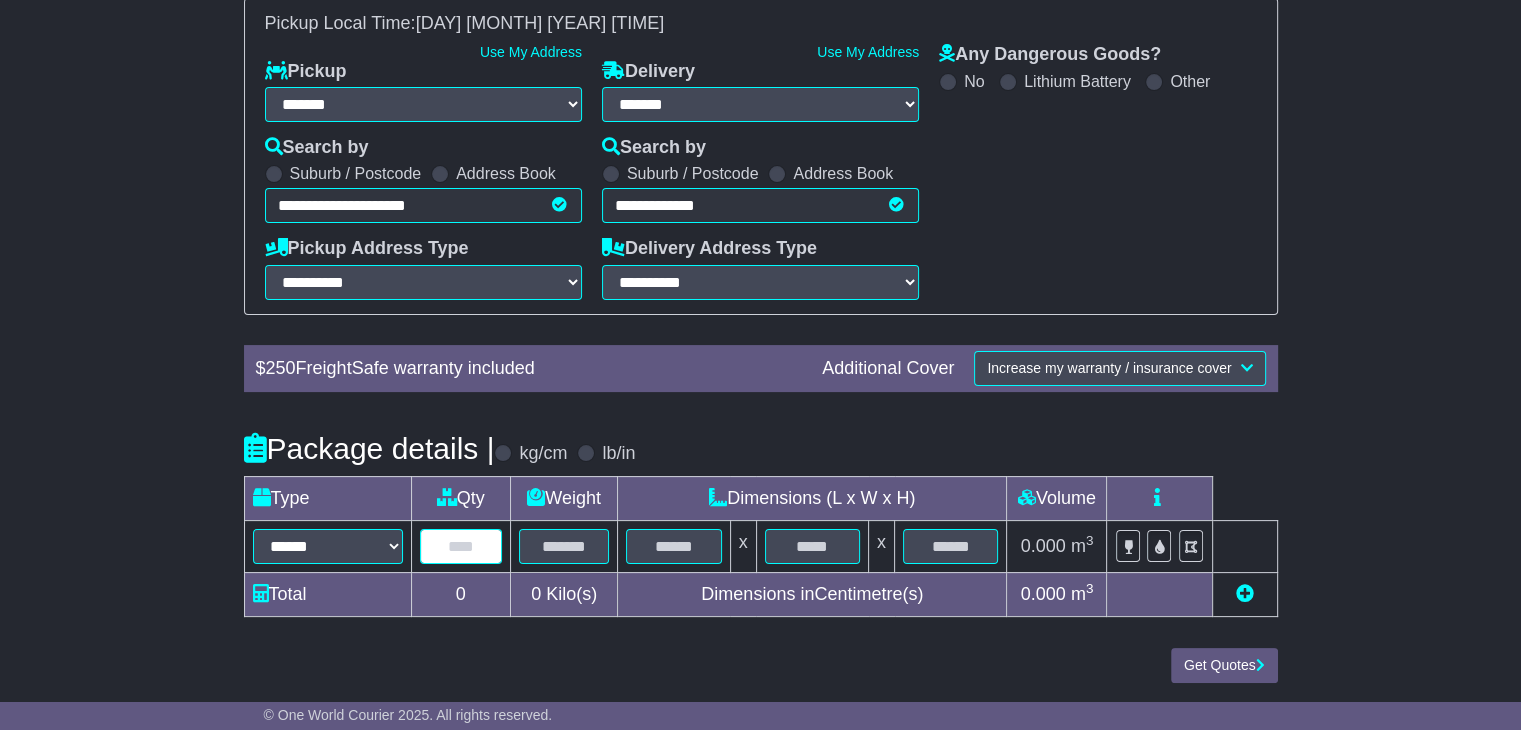 click at bounding box center (461, 546) 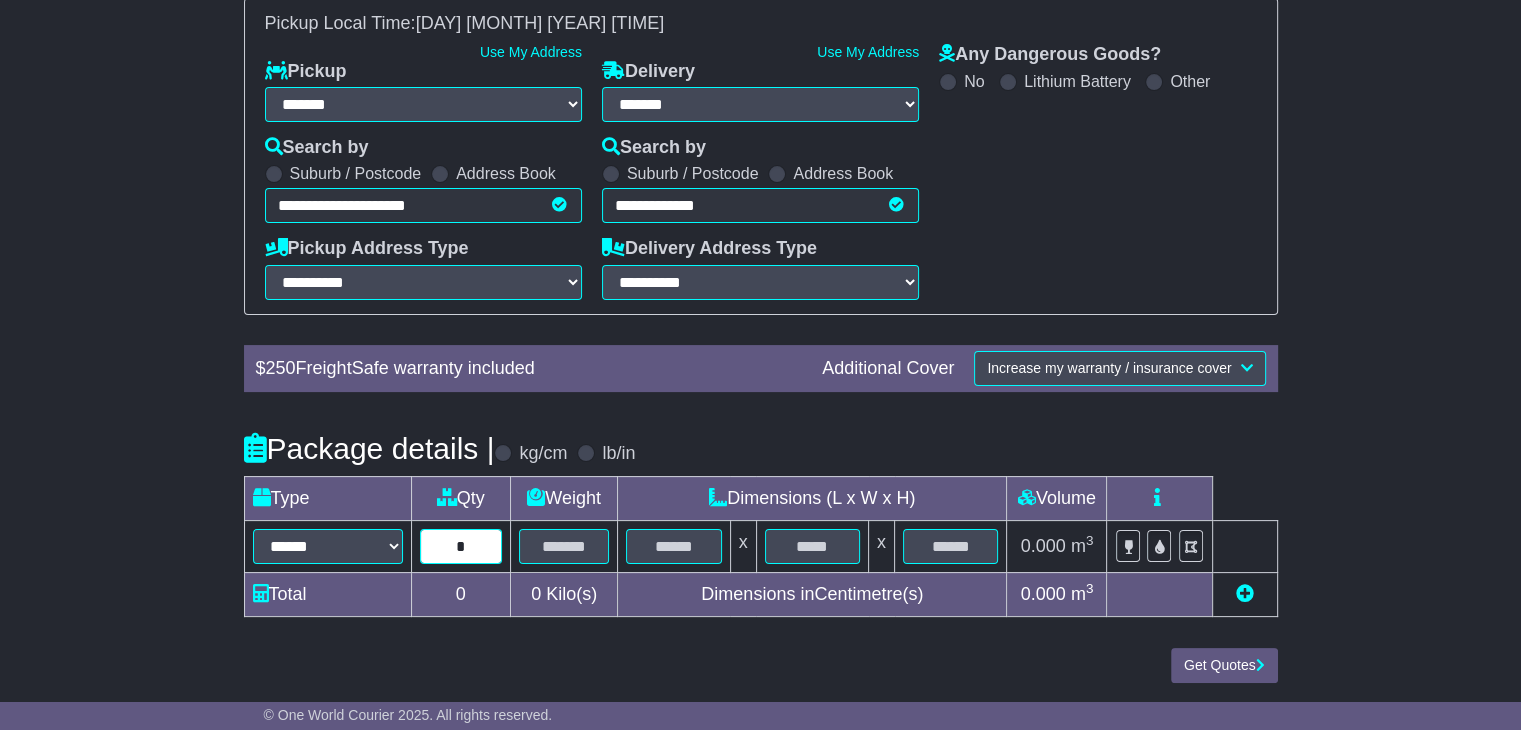 type on "*" 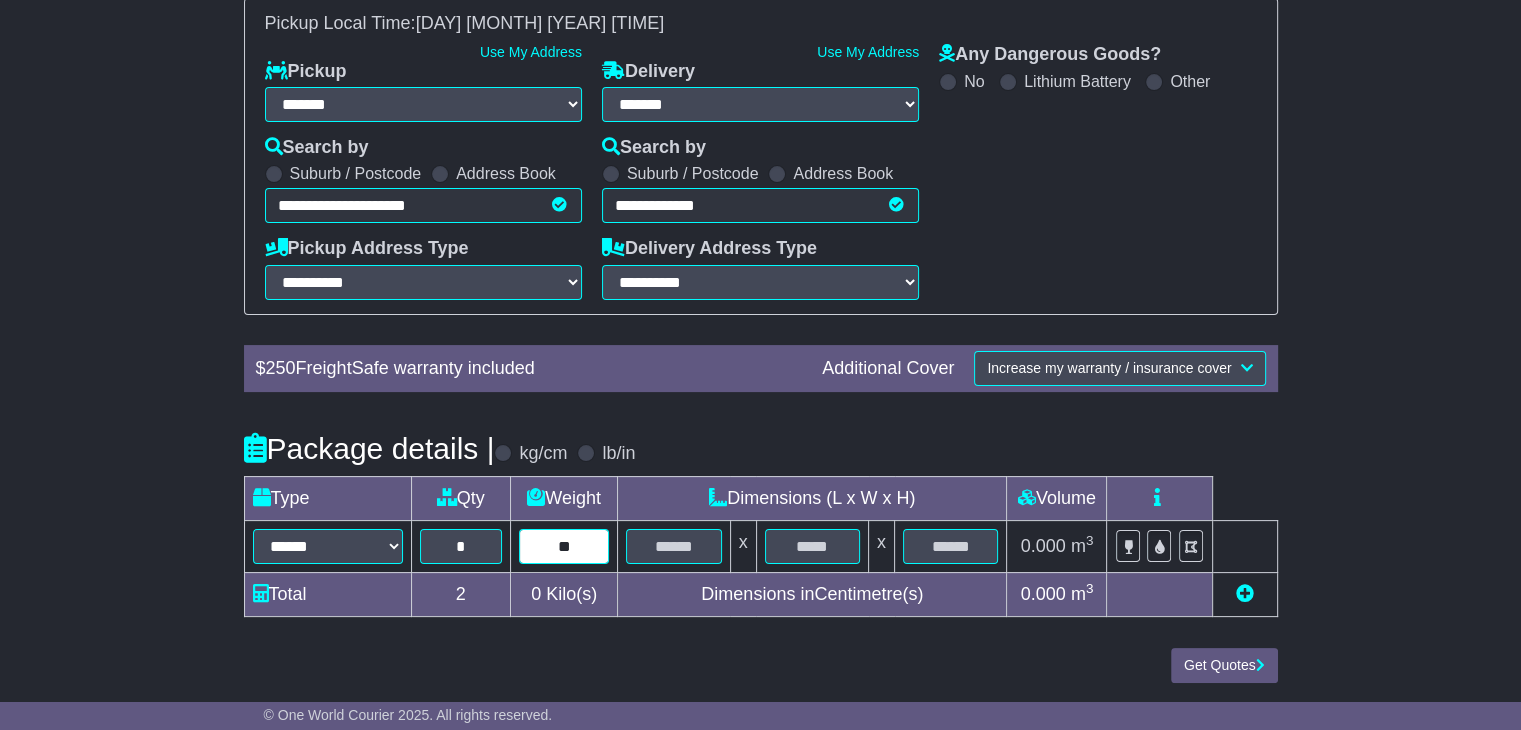 type on "**" 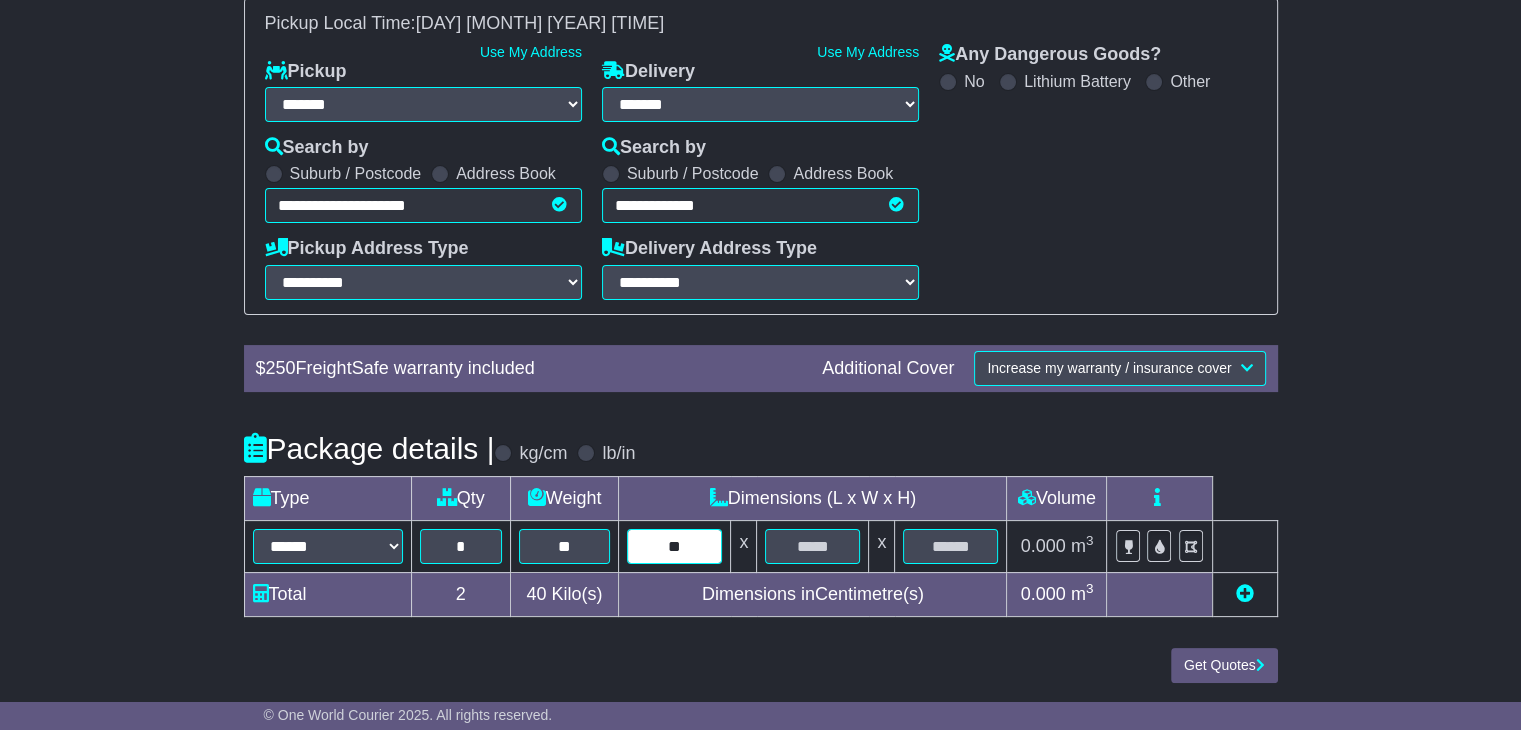 type on "**" 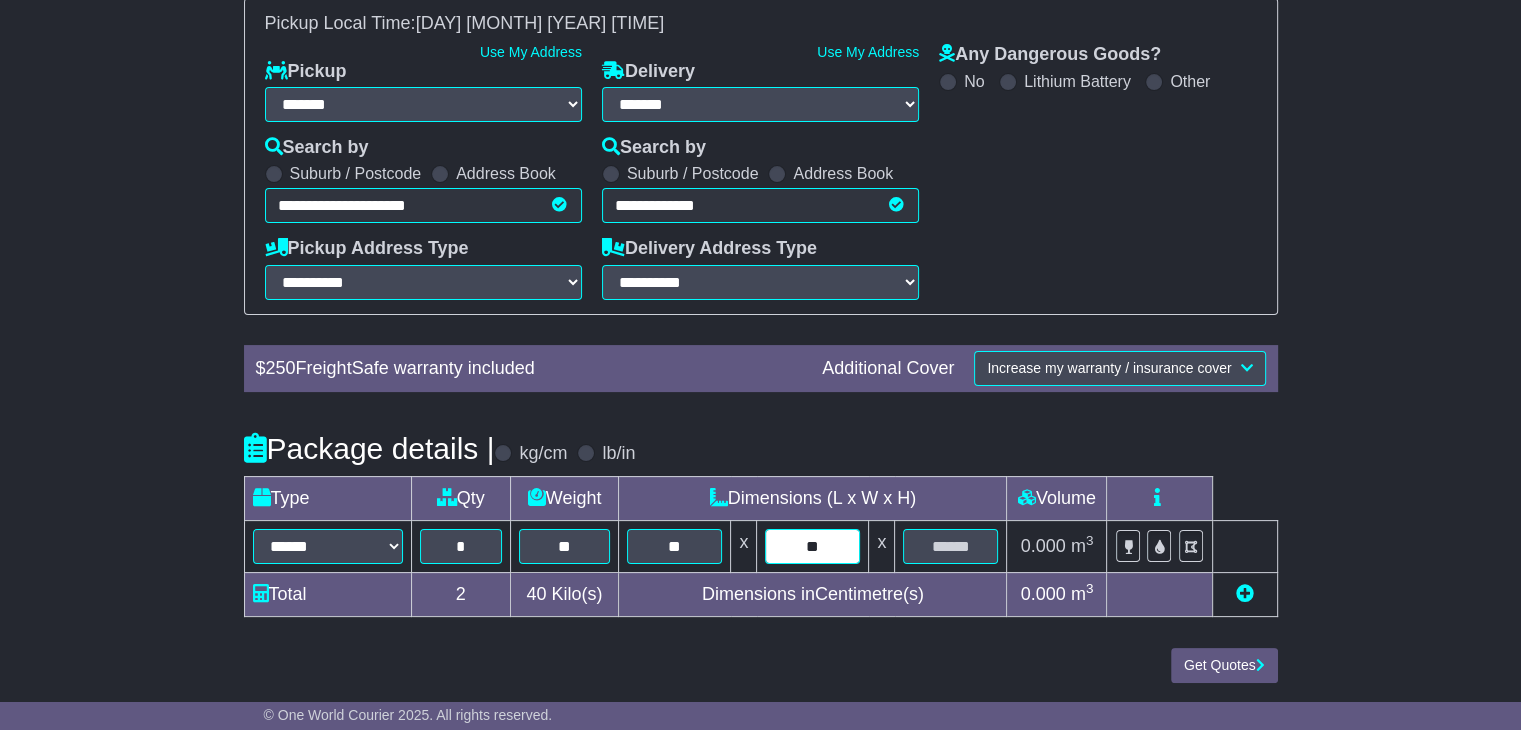 type on "**" 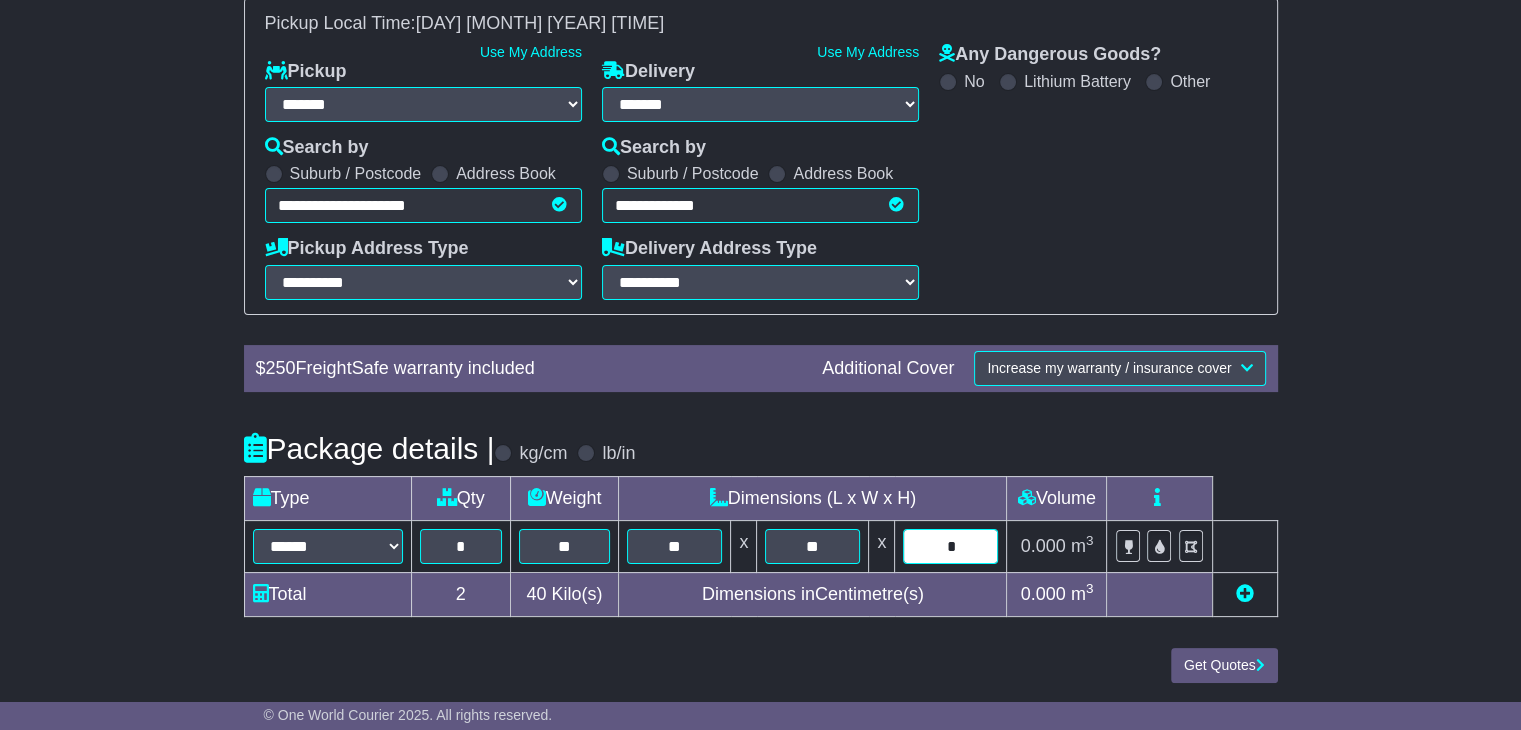 type on "**" 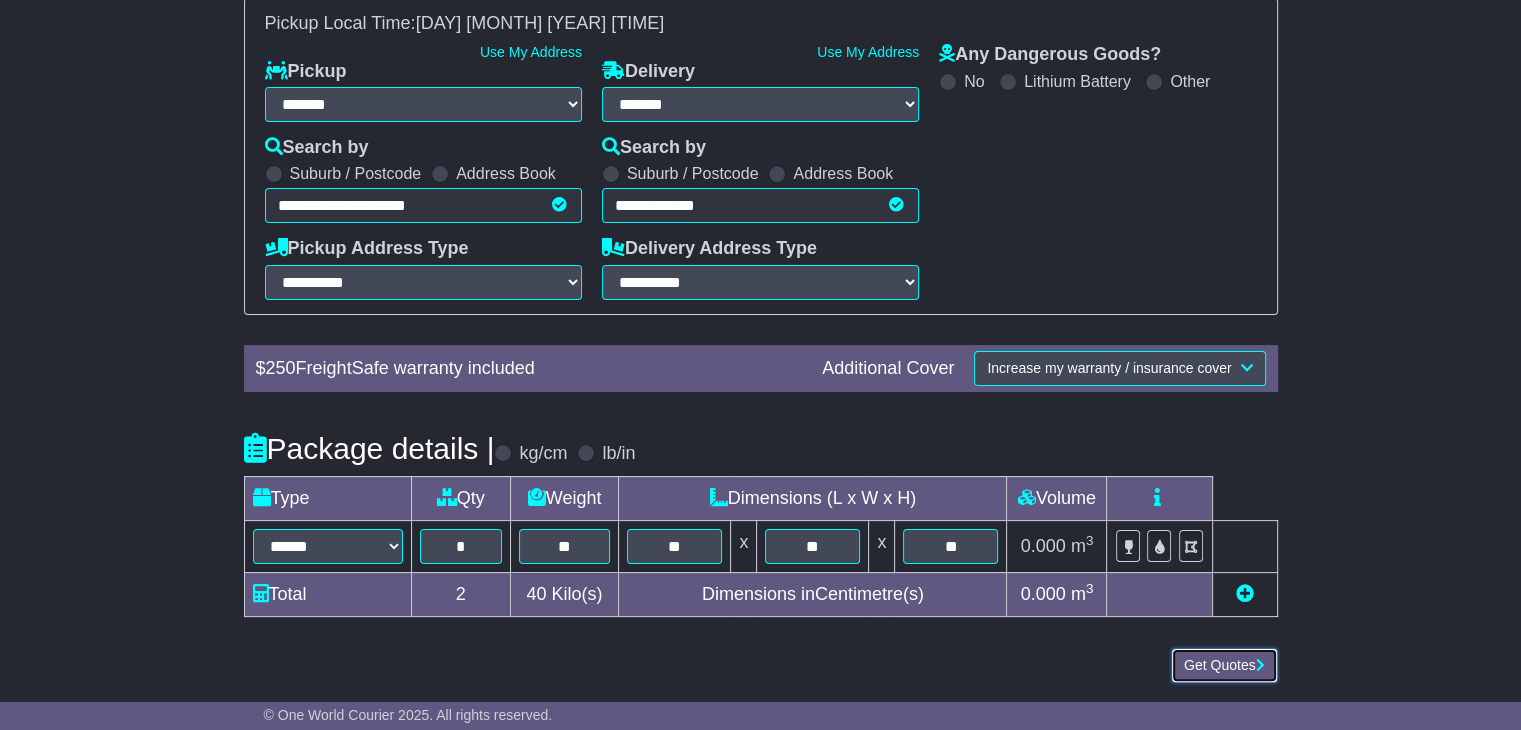 click on "Get Quotes" at bounding box center (1224, 665) 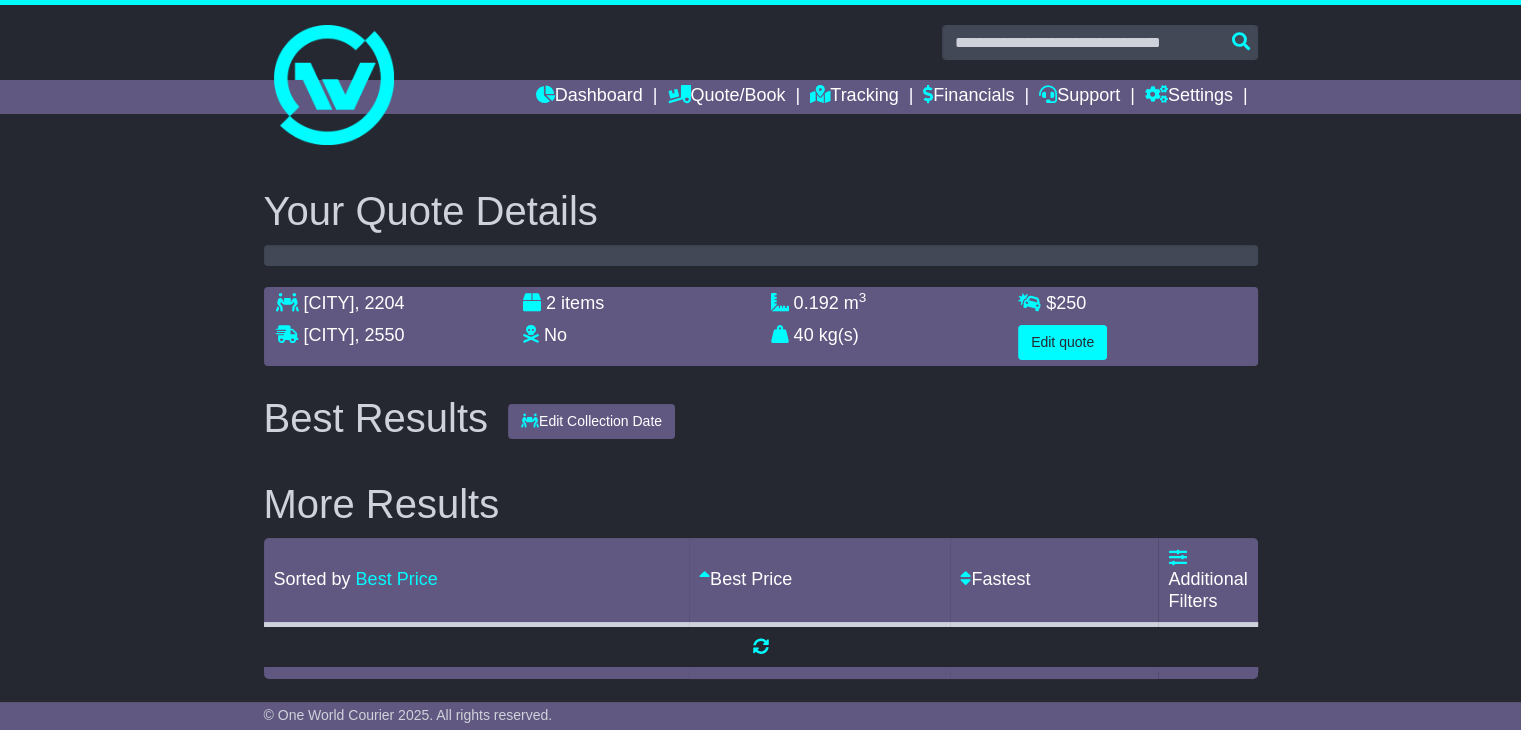 scroll, scrollTop: 0, scrollLeft: 0, axis: both 